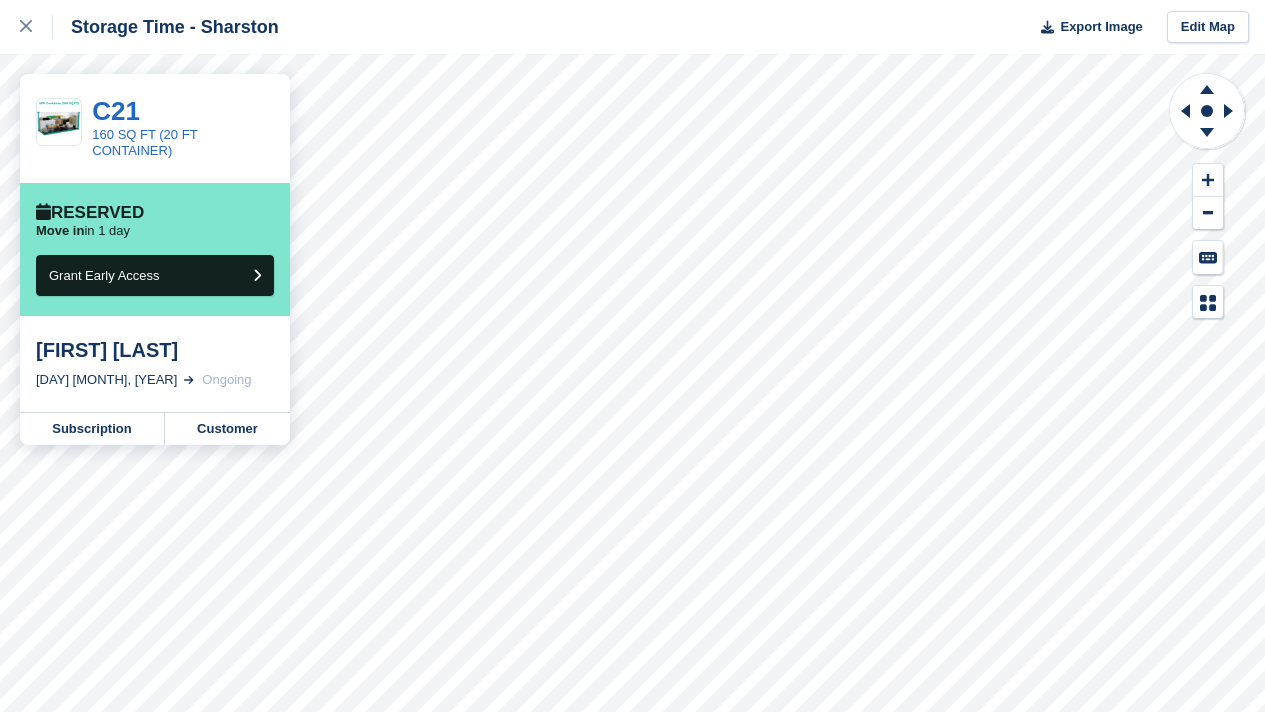 scroll, scrollTop: 0, scrollLeft: 0, axis: both 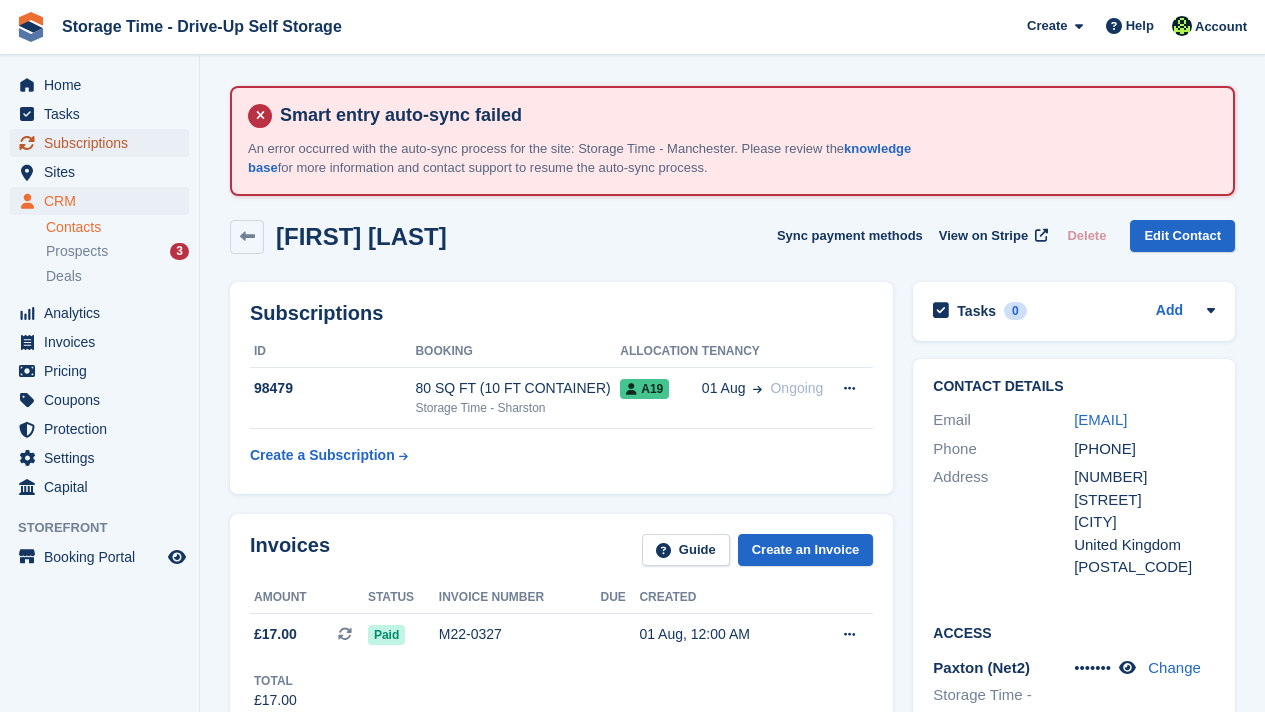 click on "Subscriptions" at bounding box center [104, 143] 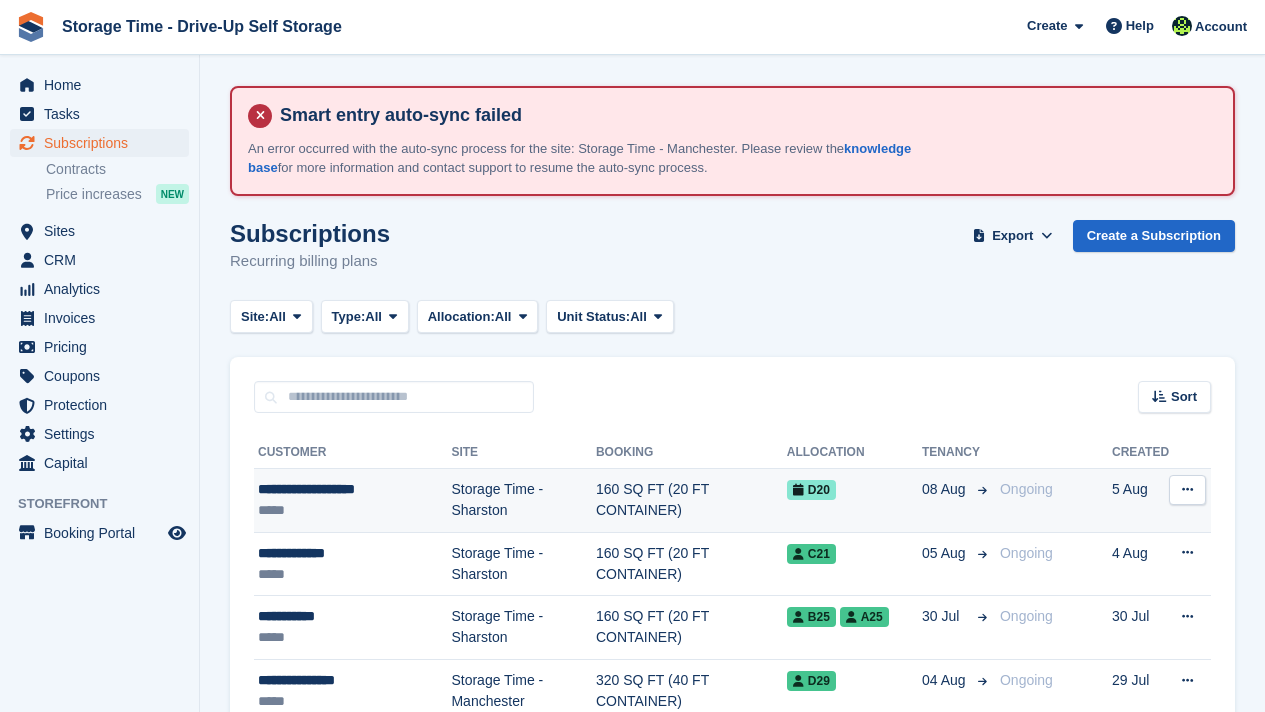 click on "160 SQ FT (20 FT CONTAINER)" at bounding box center [691, 501] 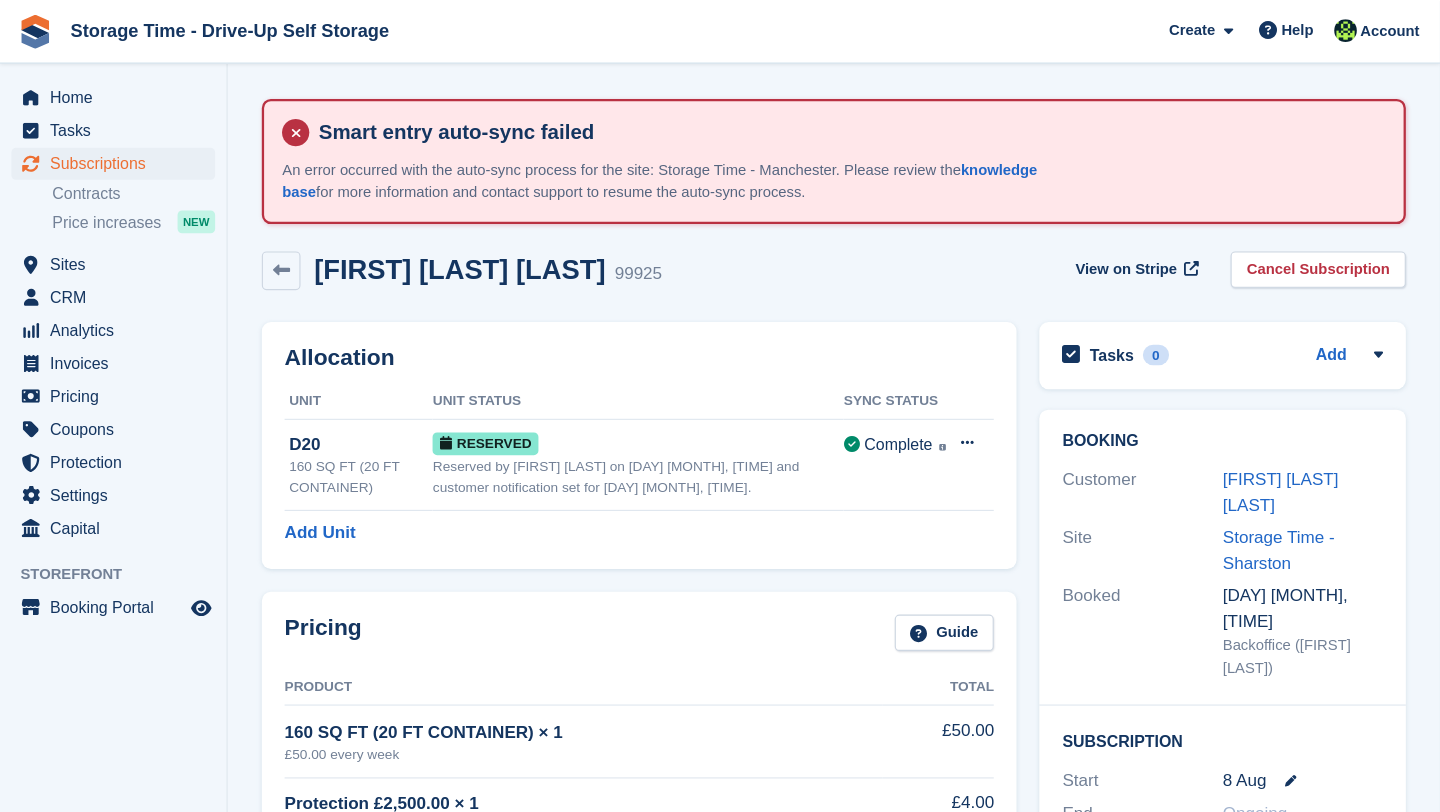 scroll, scrollTop: 0, scrollLeft: 0, axis: both 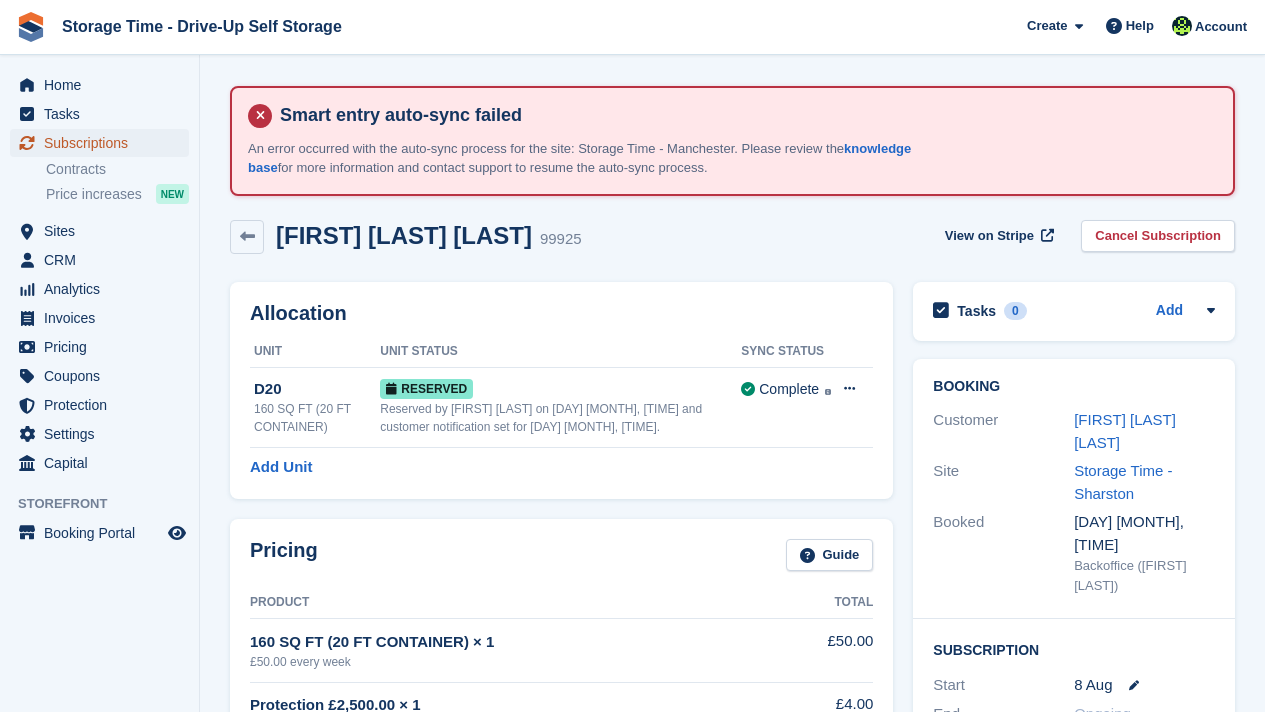 click on "Subscriptions" at bounding box center (104, 143) 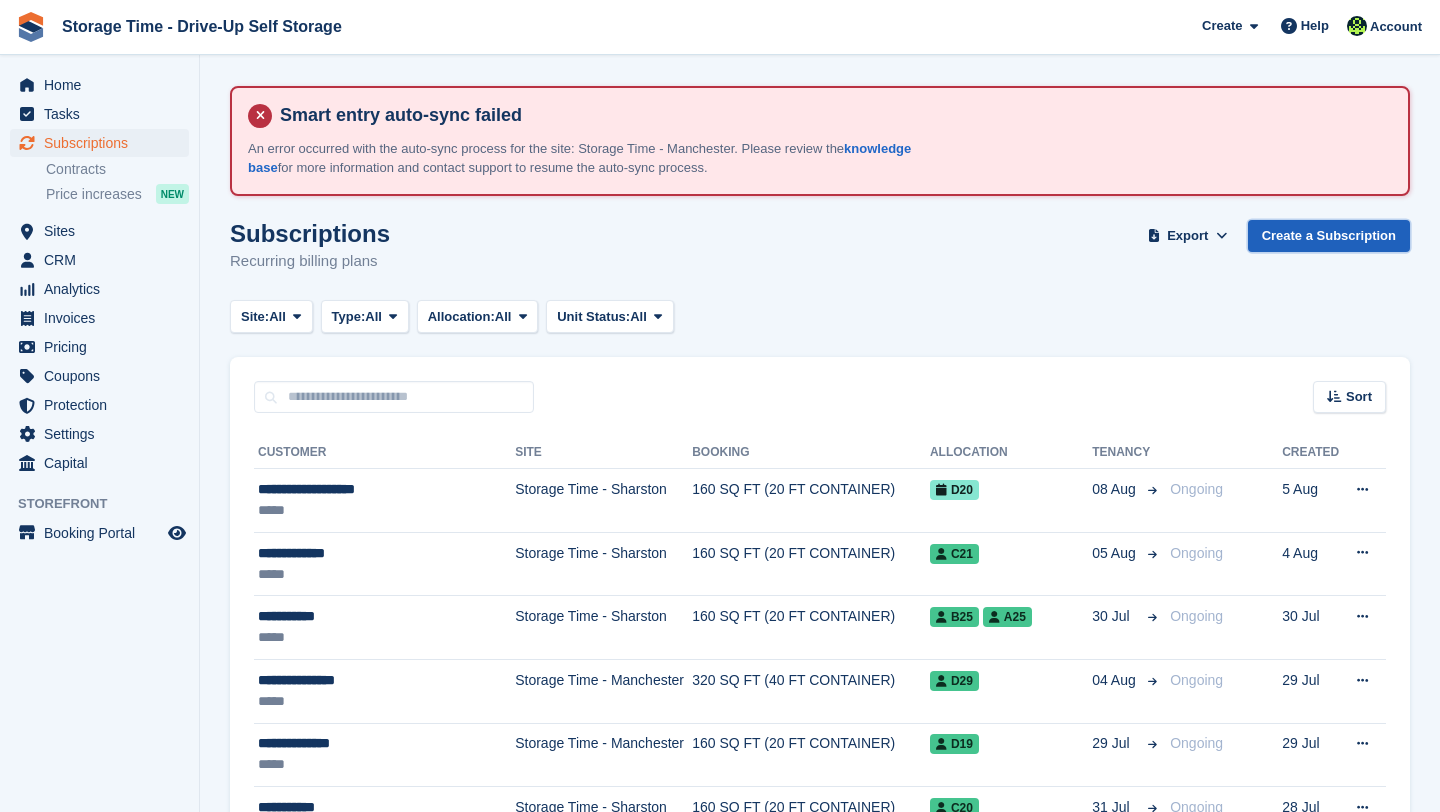click on "Create a Subscription" at bounding box center (1329, 236) 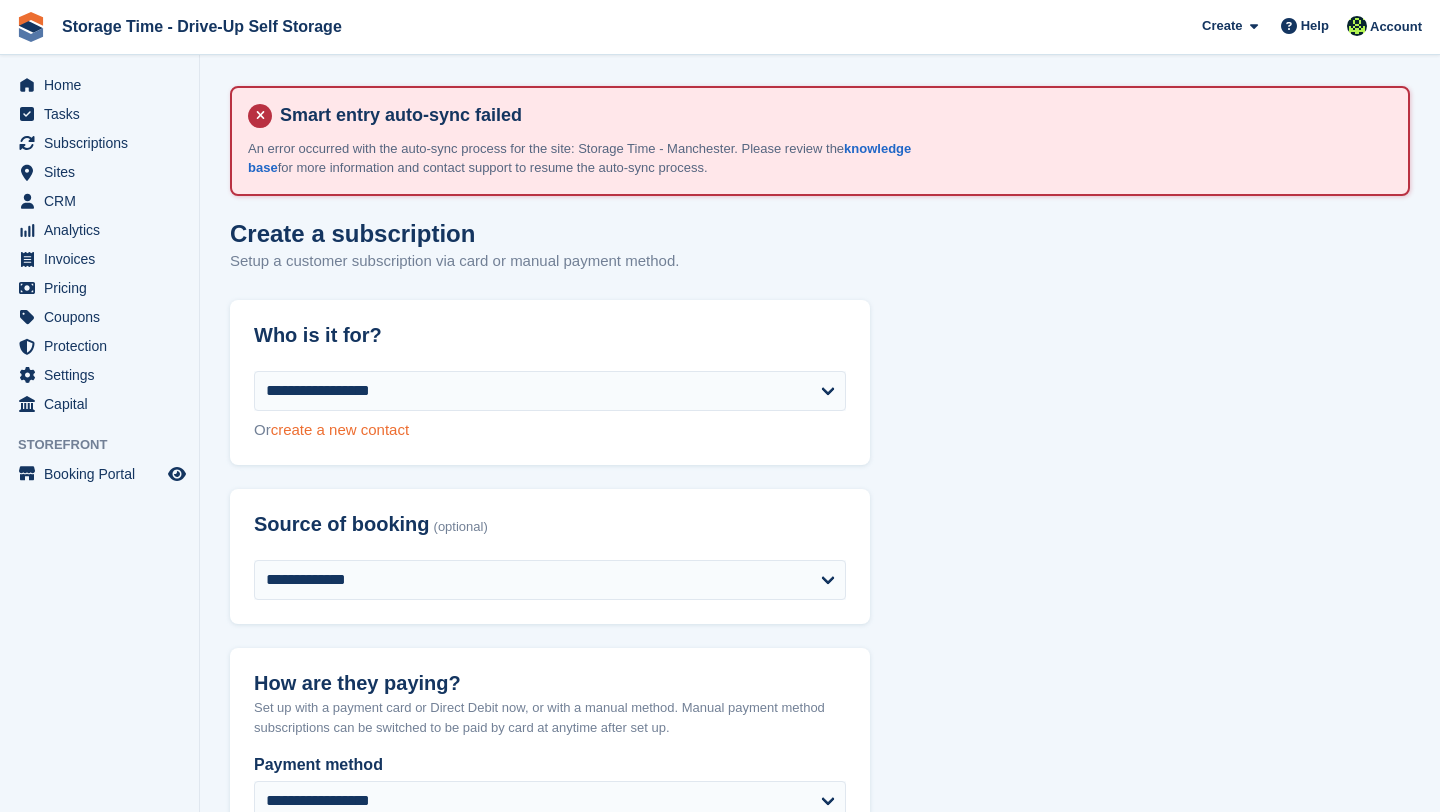 click on "create a new contact" at bounding box center [340, 429] 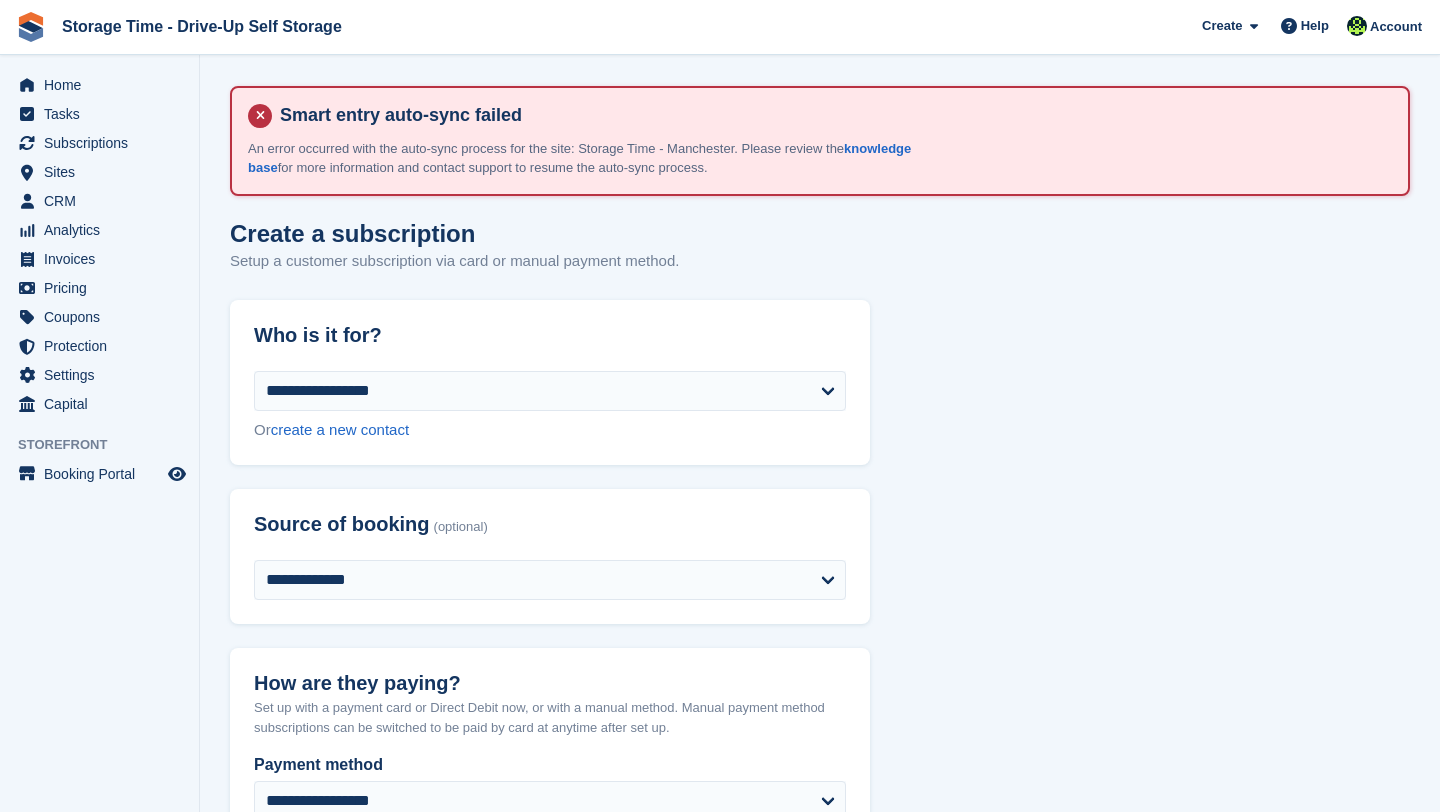 select on "**********" 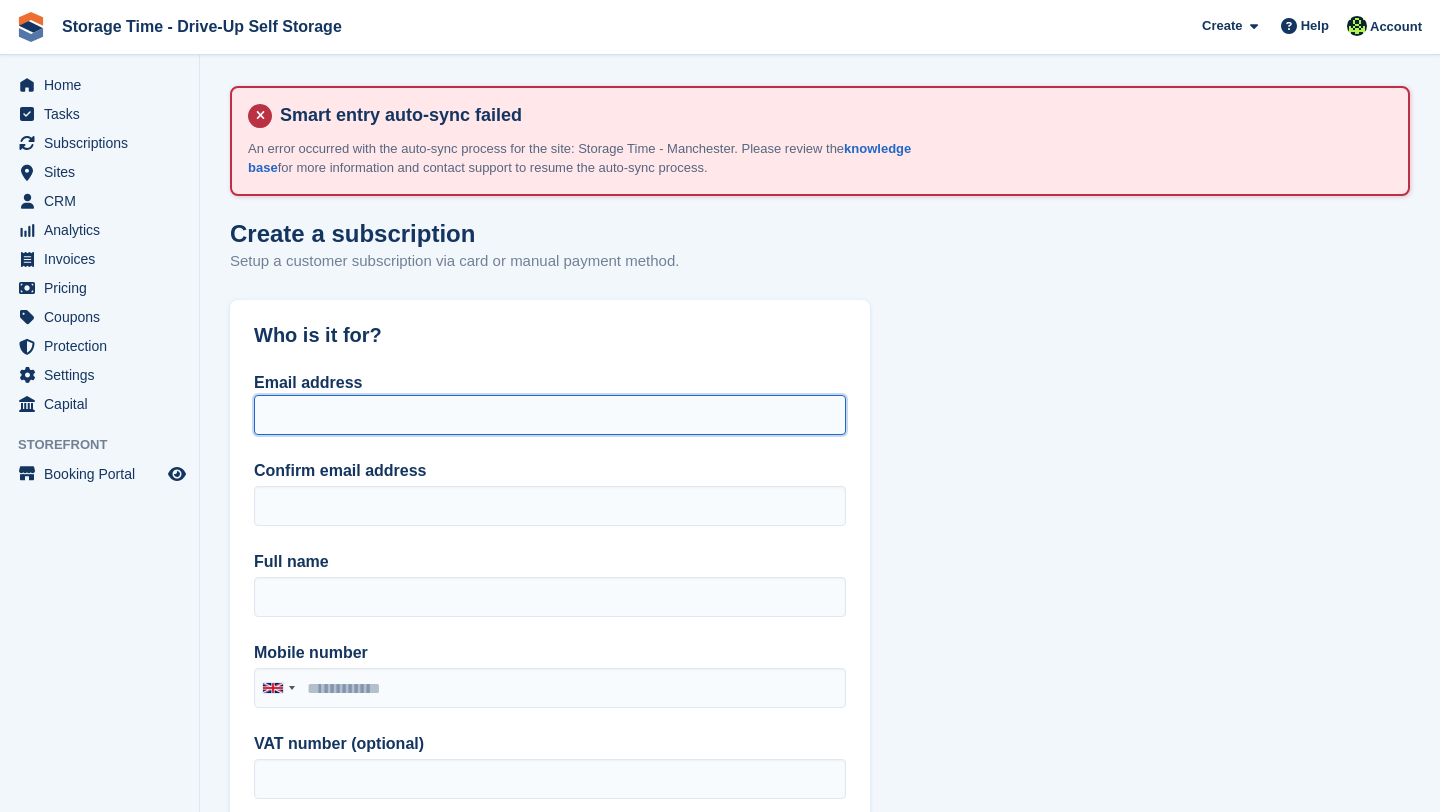 click on "Email address" at bounding box center [550, 415] 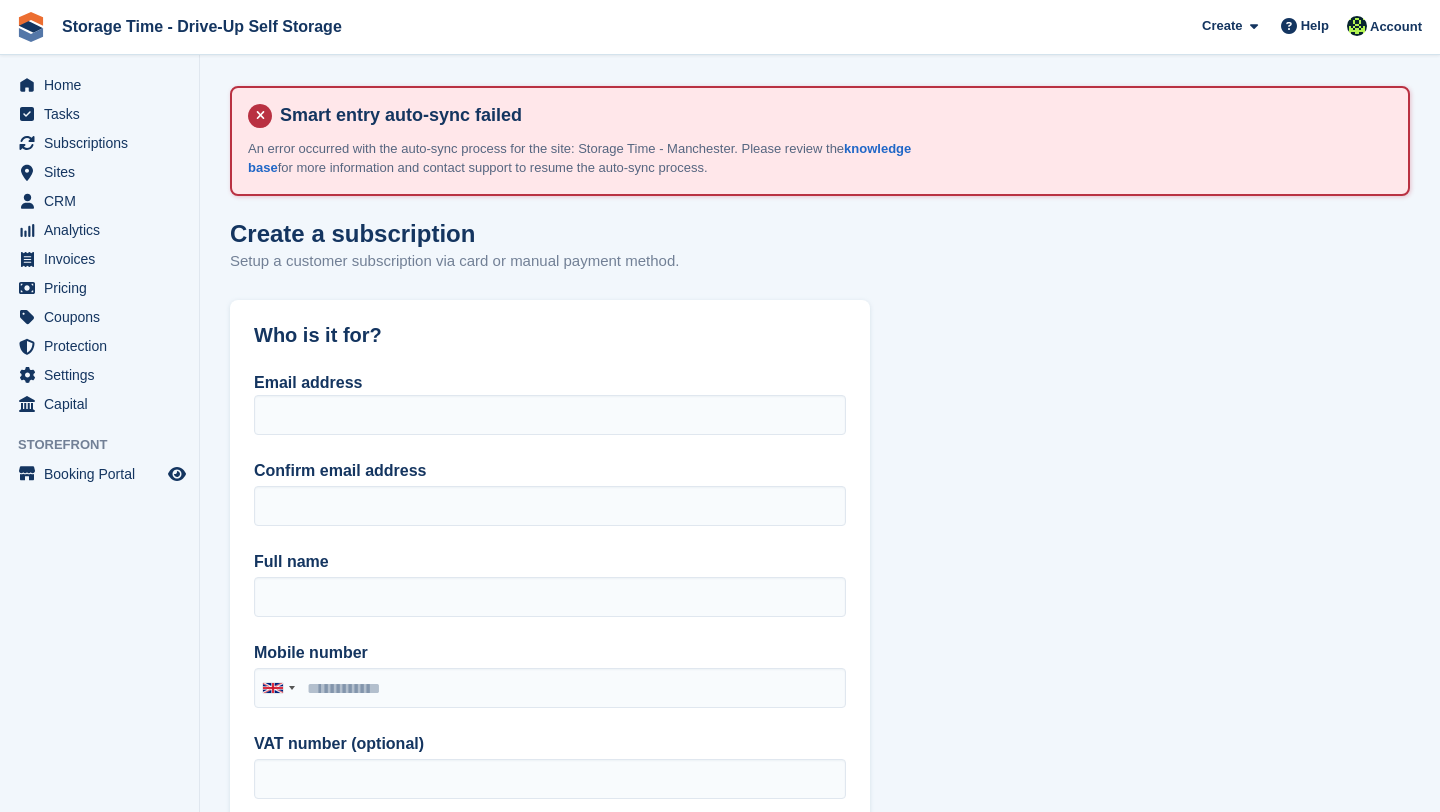 click on "Email address" at bounding box center (550, 403) 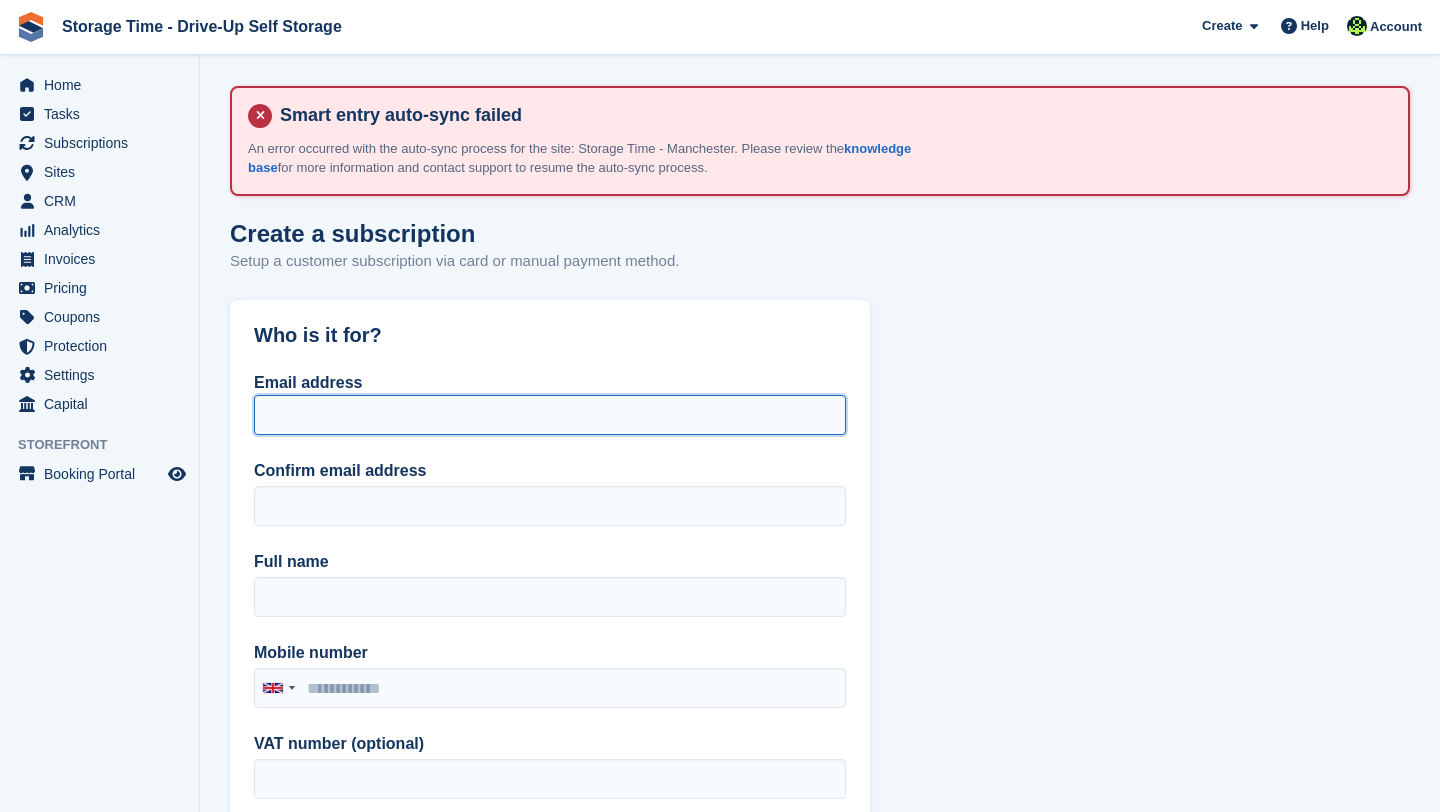click on "Email address" at bounding box center [550, 415] 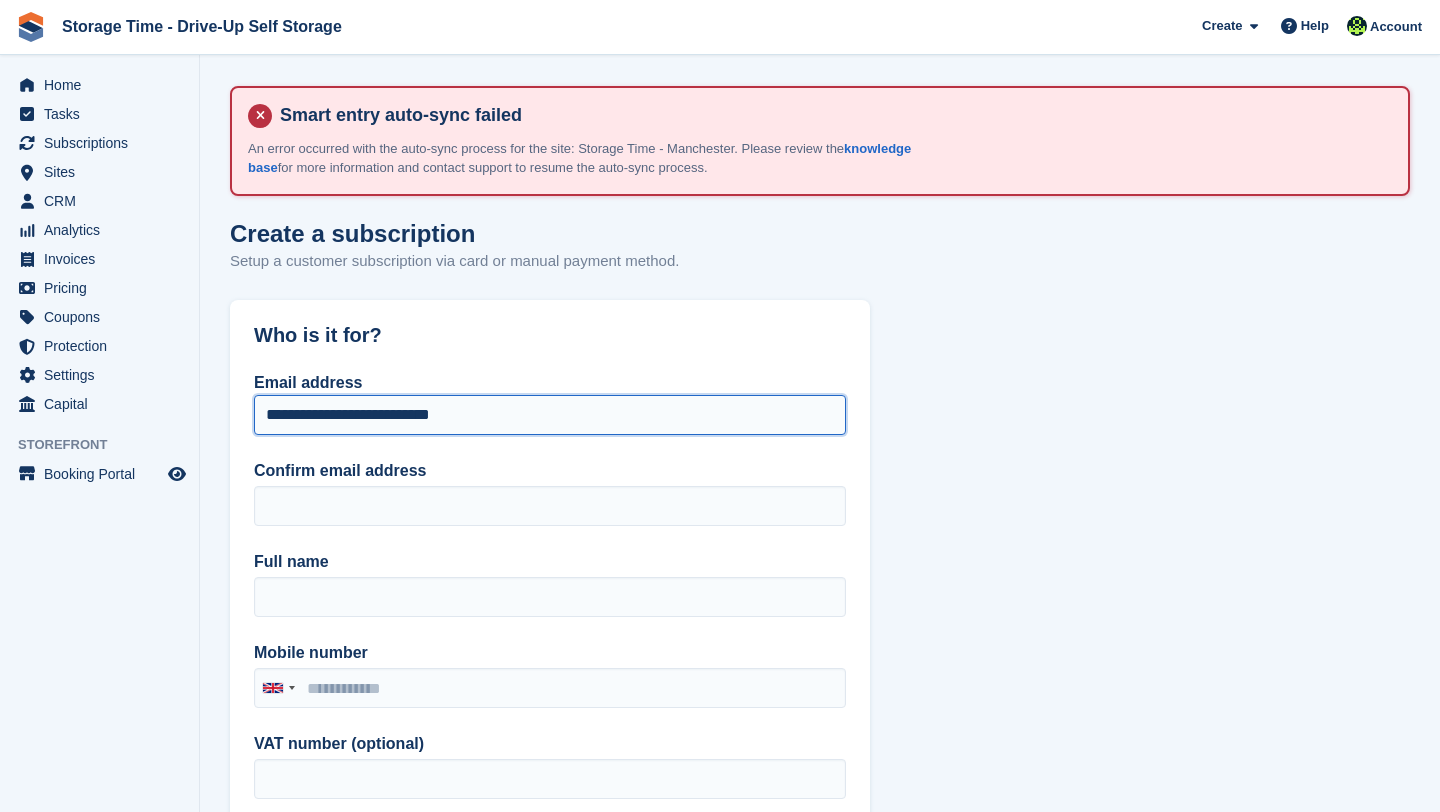drag, startPoint x: 507, startPoint y: 404, endPoint x: 540, endPoint y: 433, distance: 43.931767 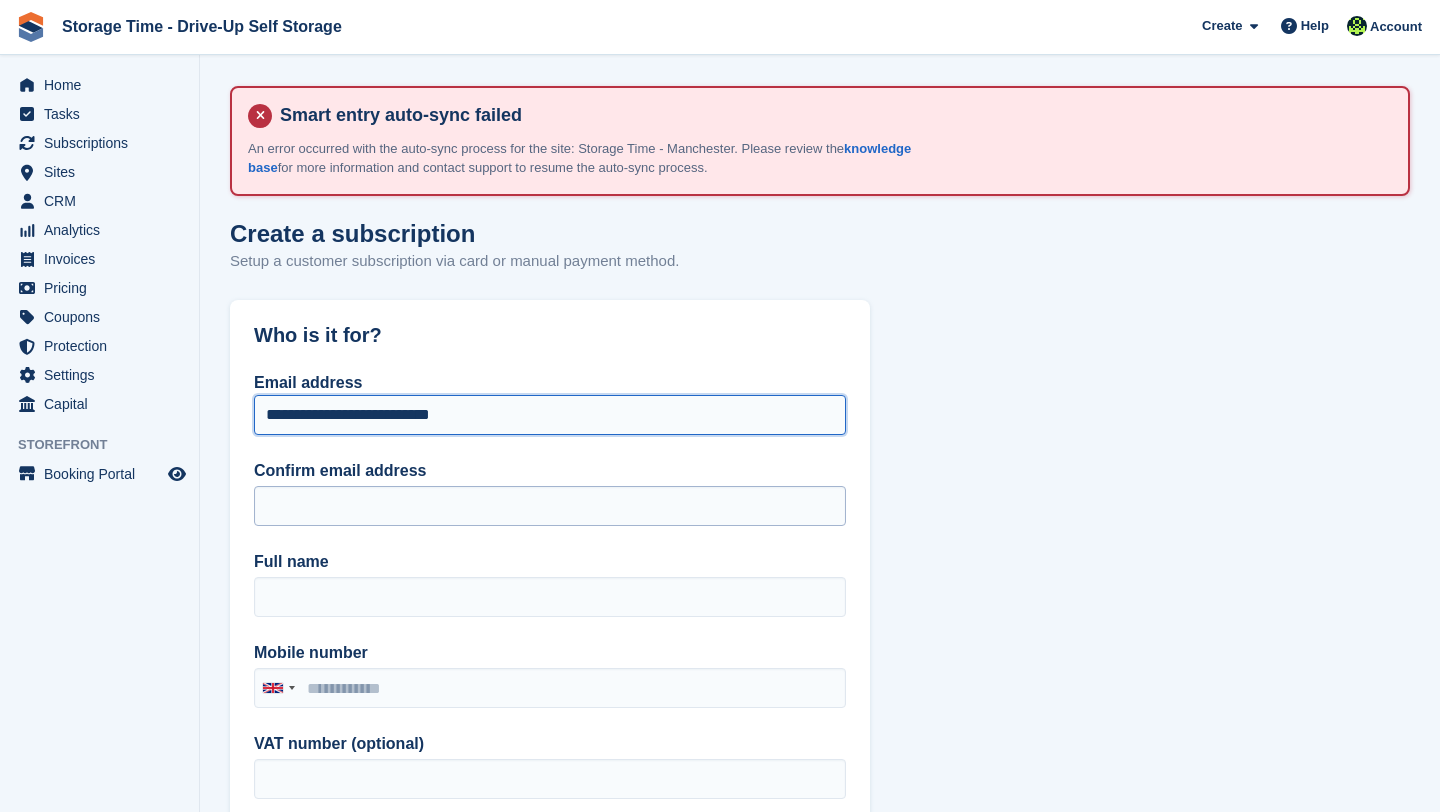 type on "**********" 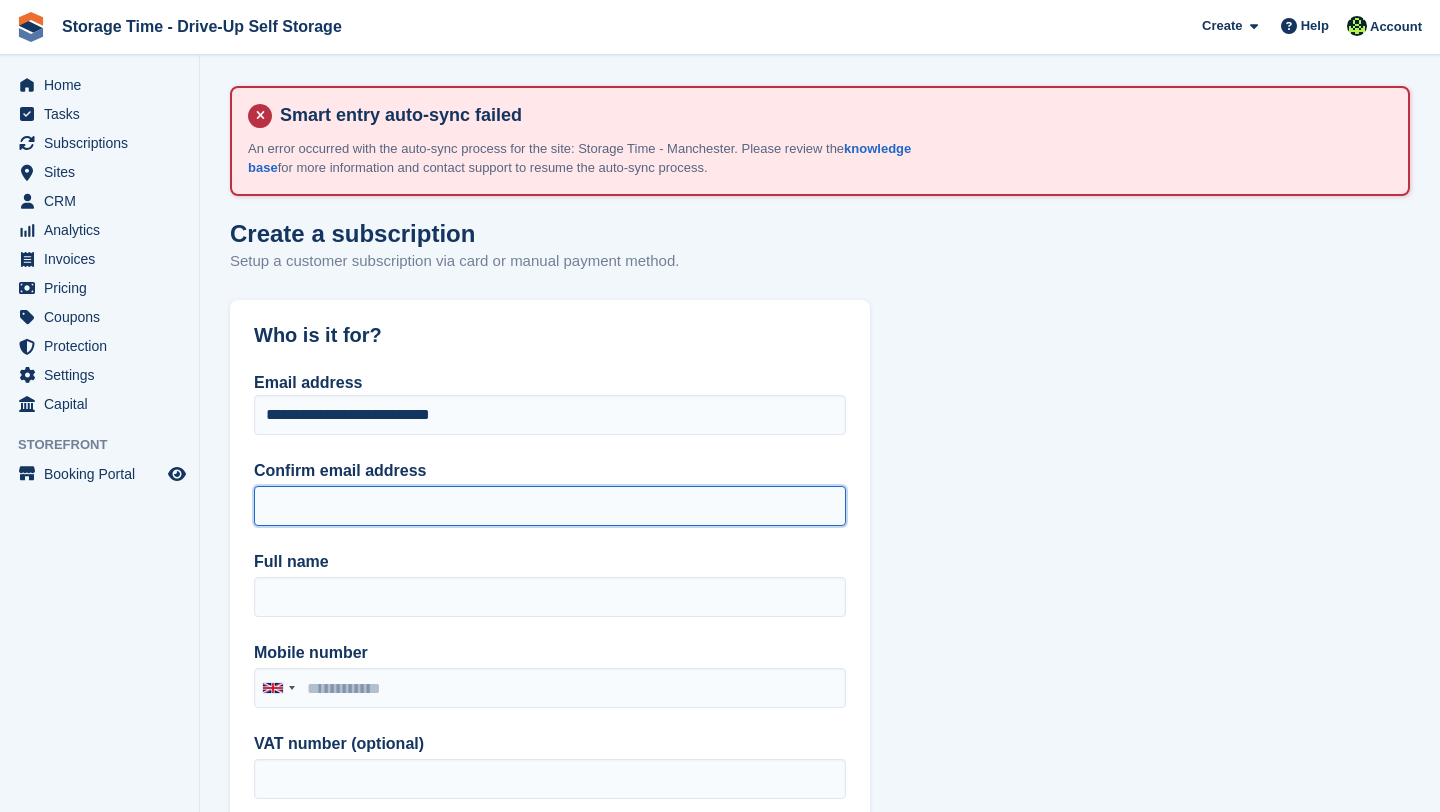 click on "Confirm email address" at bounding box center [550, 506] 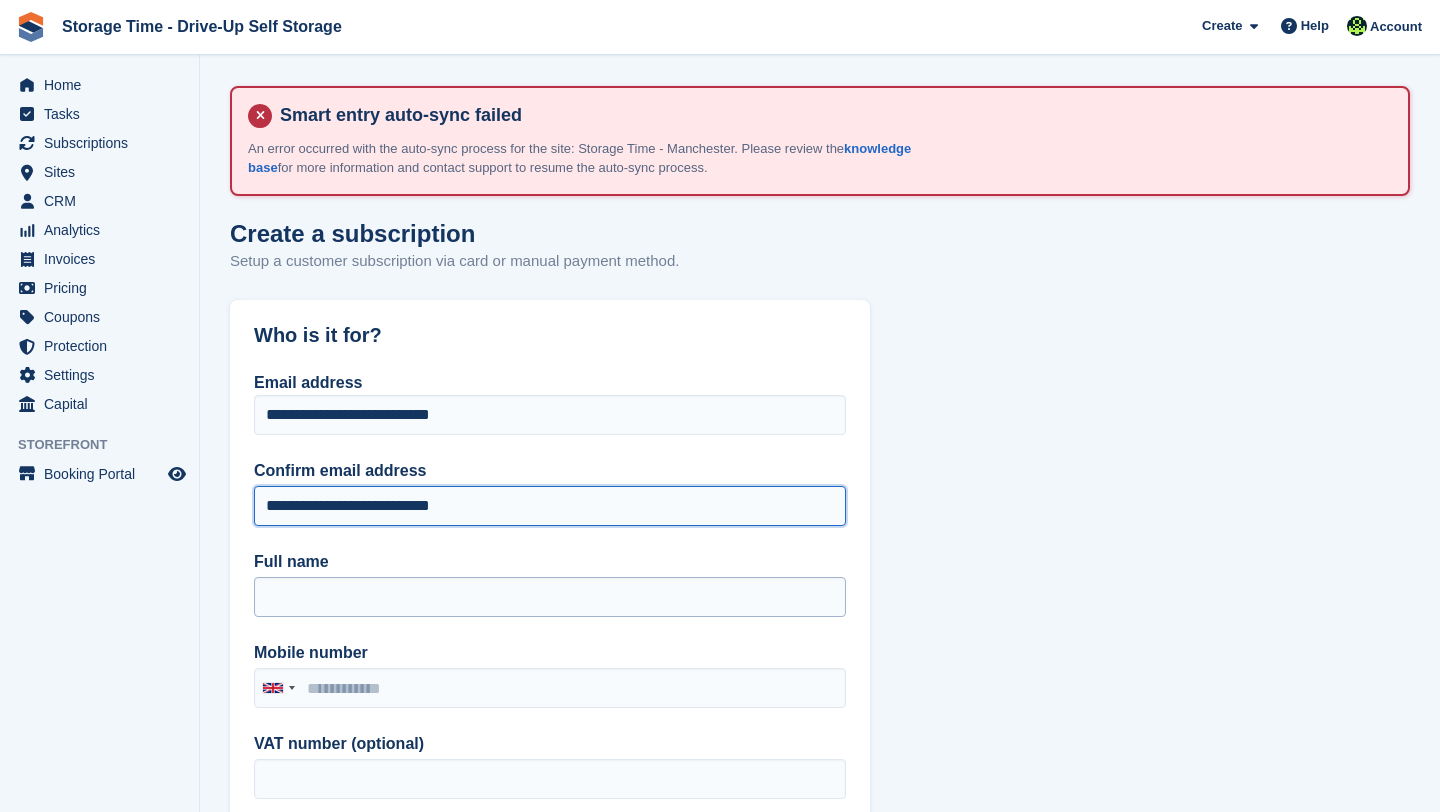 type on "**********" 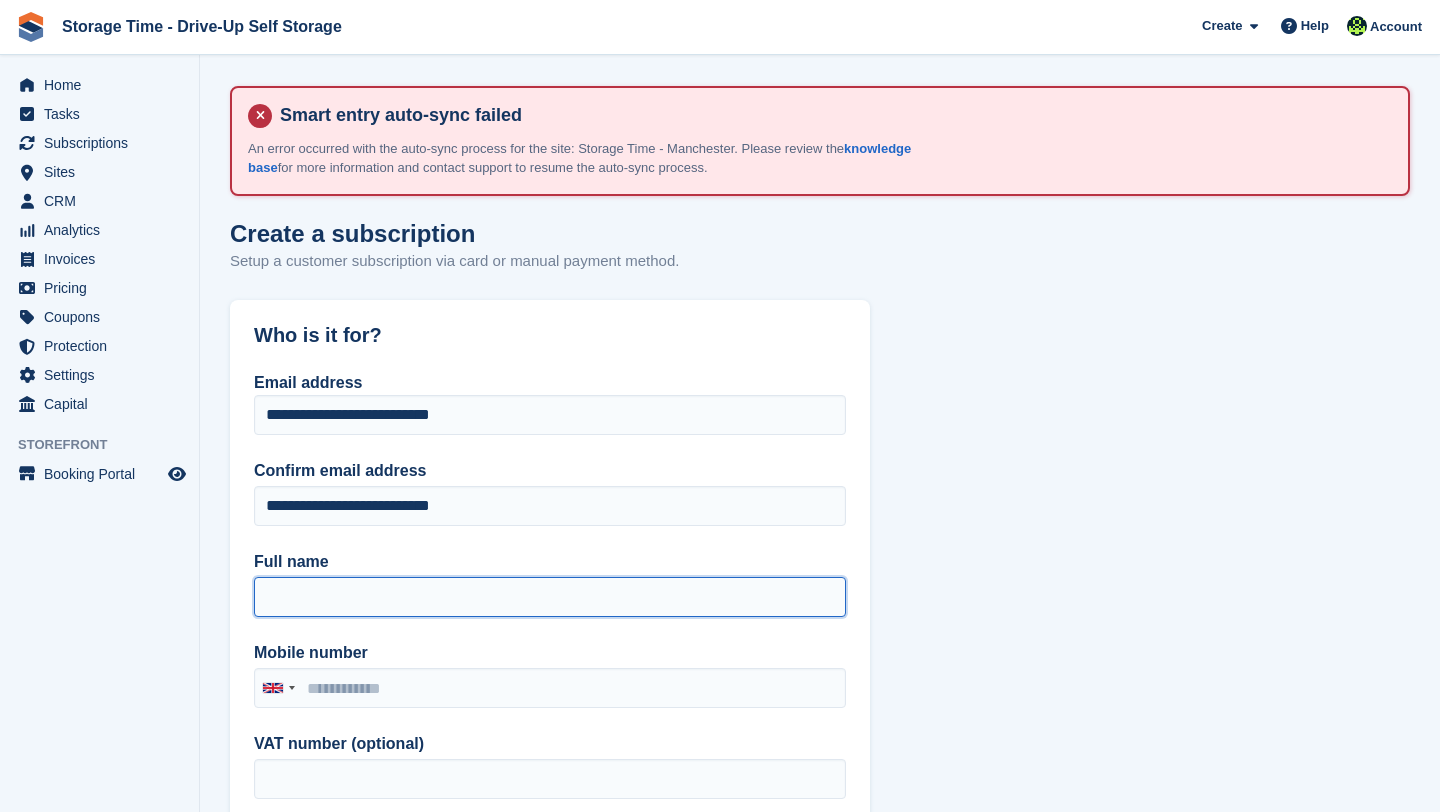 click on "Full name" at bounding box center (550, 597) 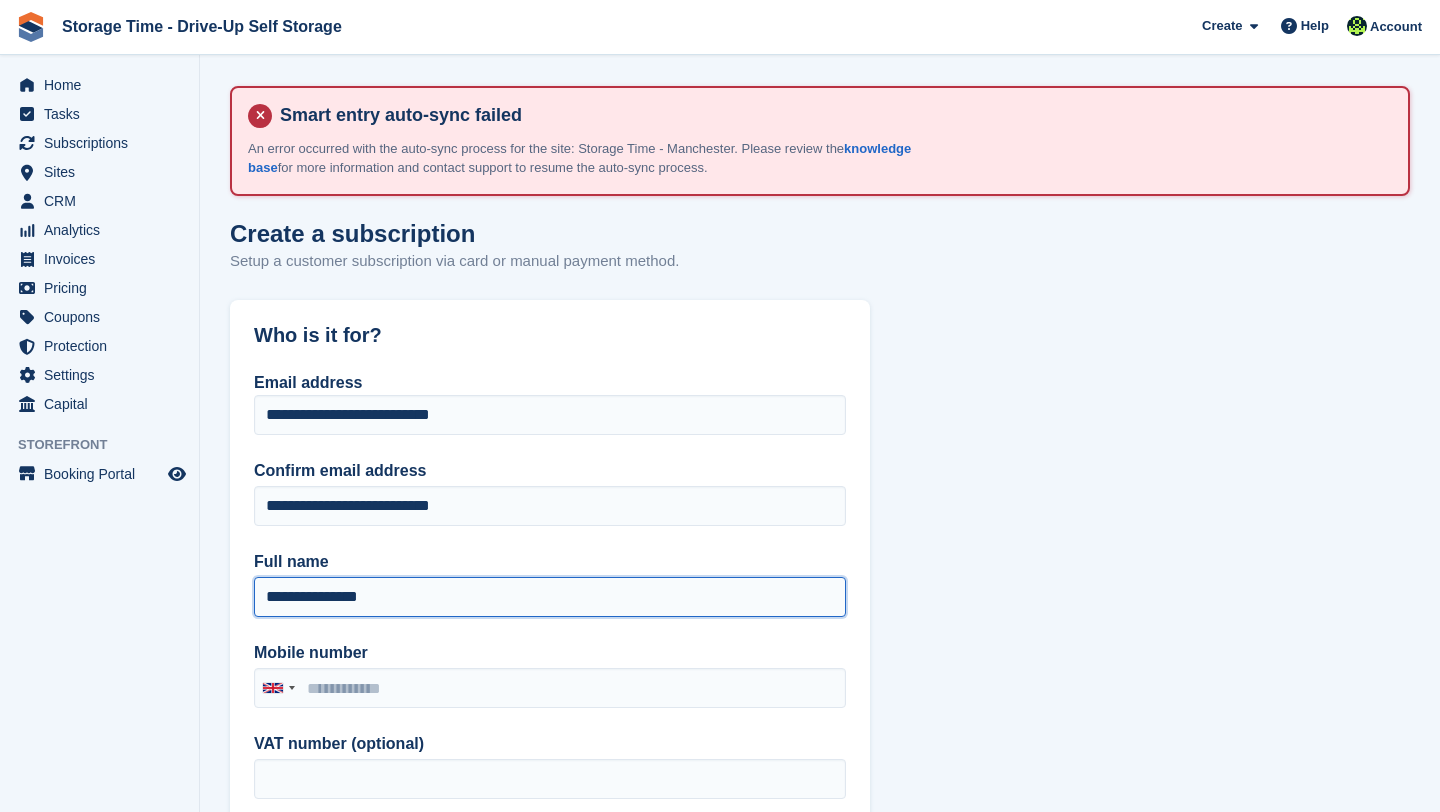 click on "**********" at bounding box center [550, 597] 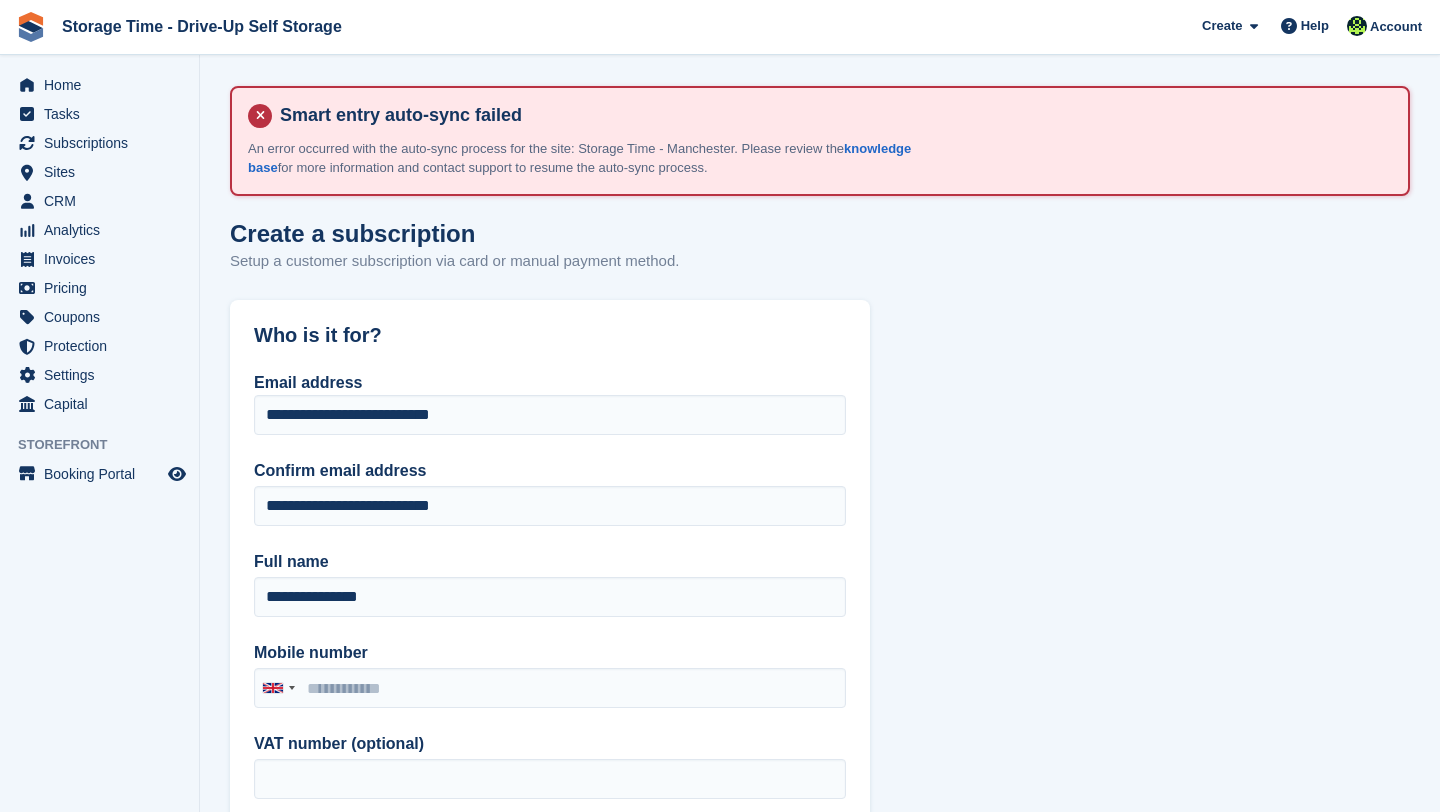 click on "Mobile number" at bounding box center (550, 653) 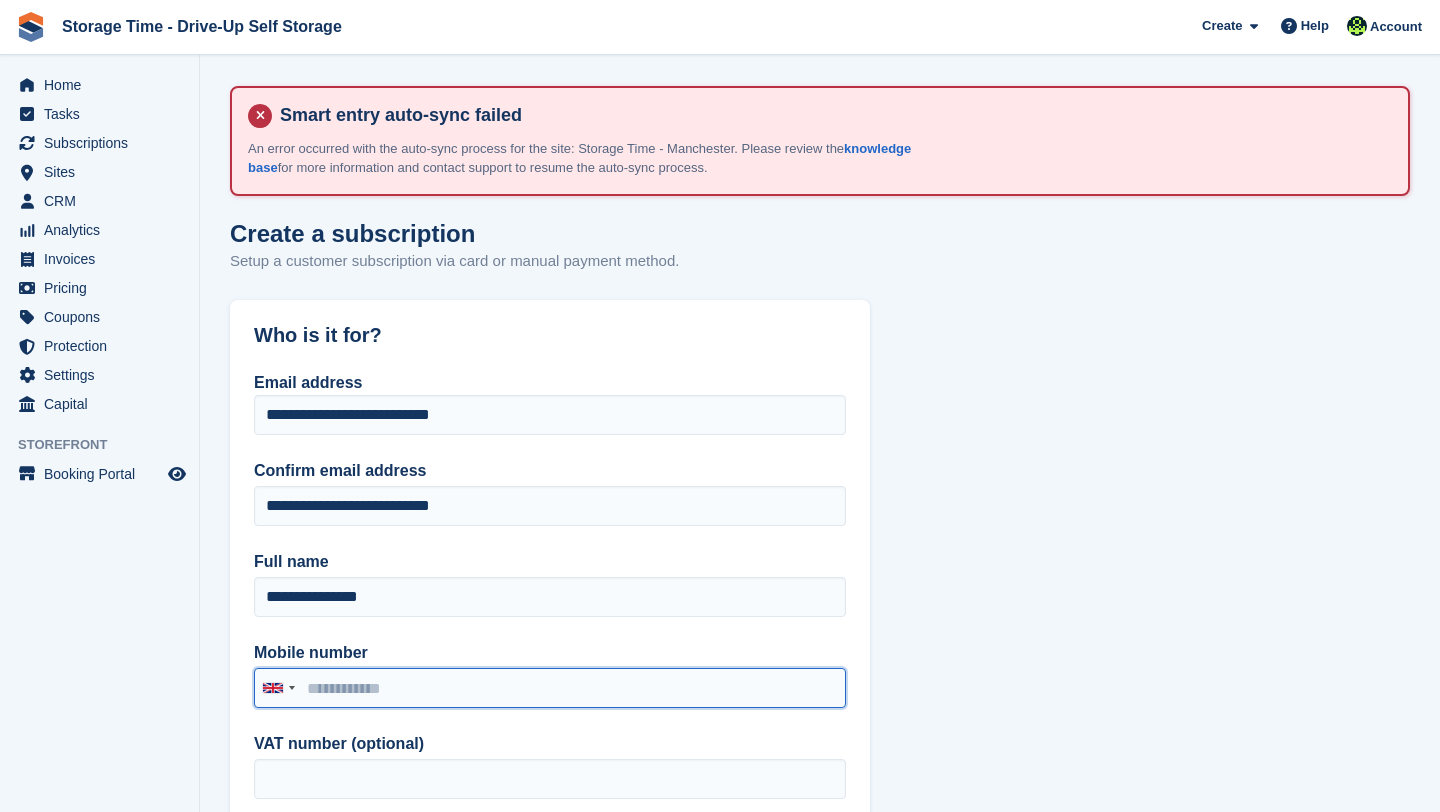 click on "Mobile number" at bounding box center [550, 688] 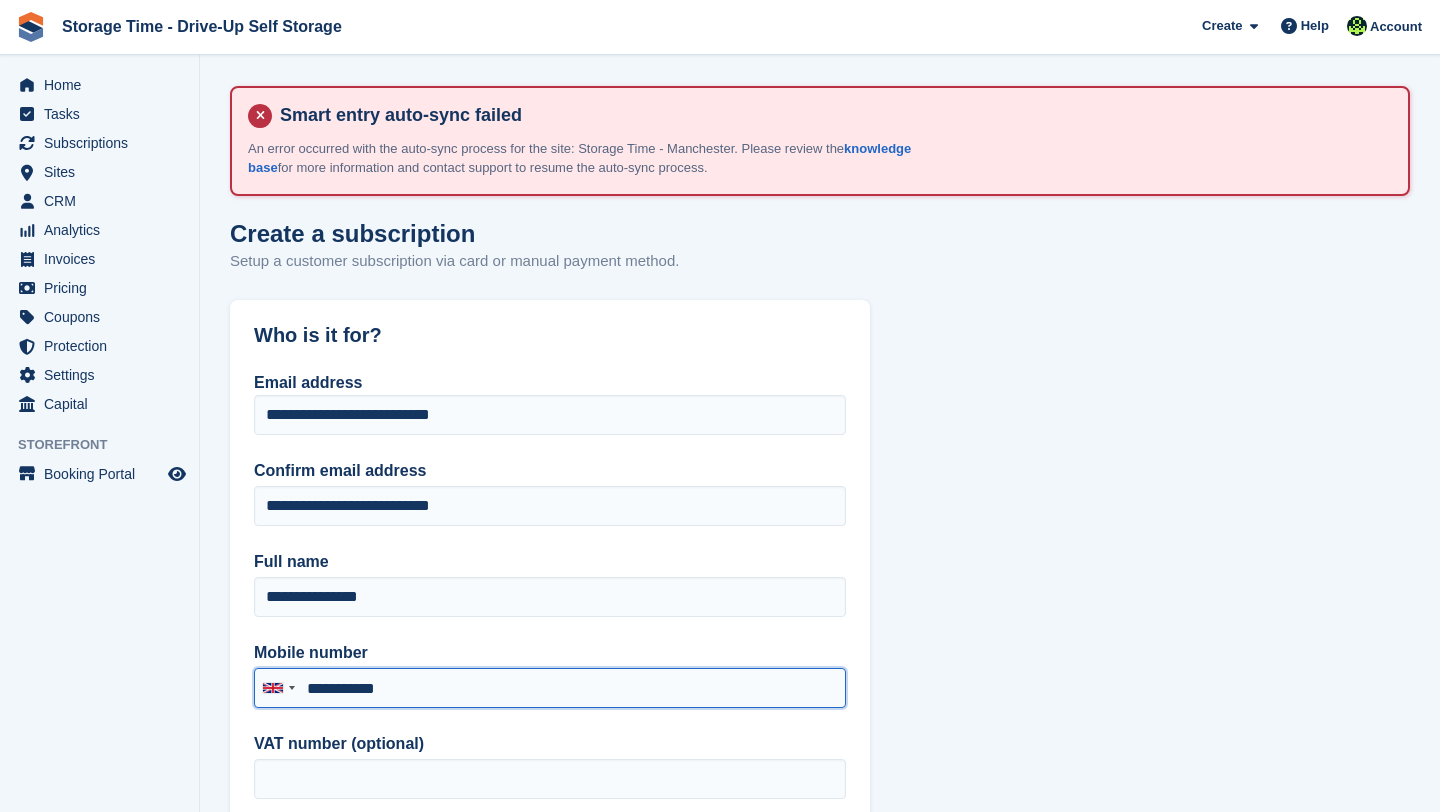 type on "**********" 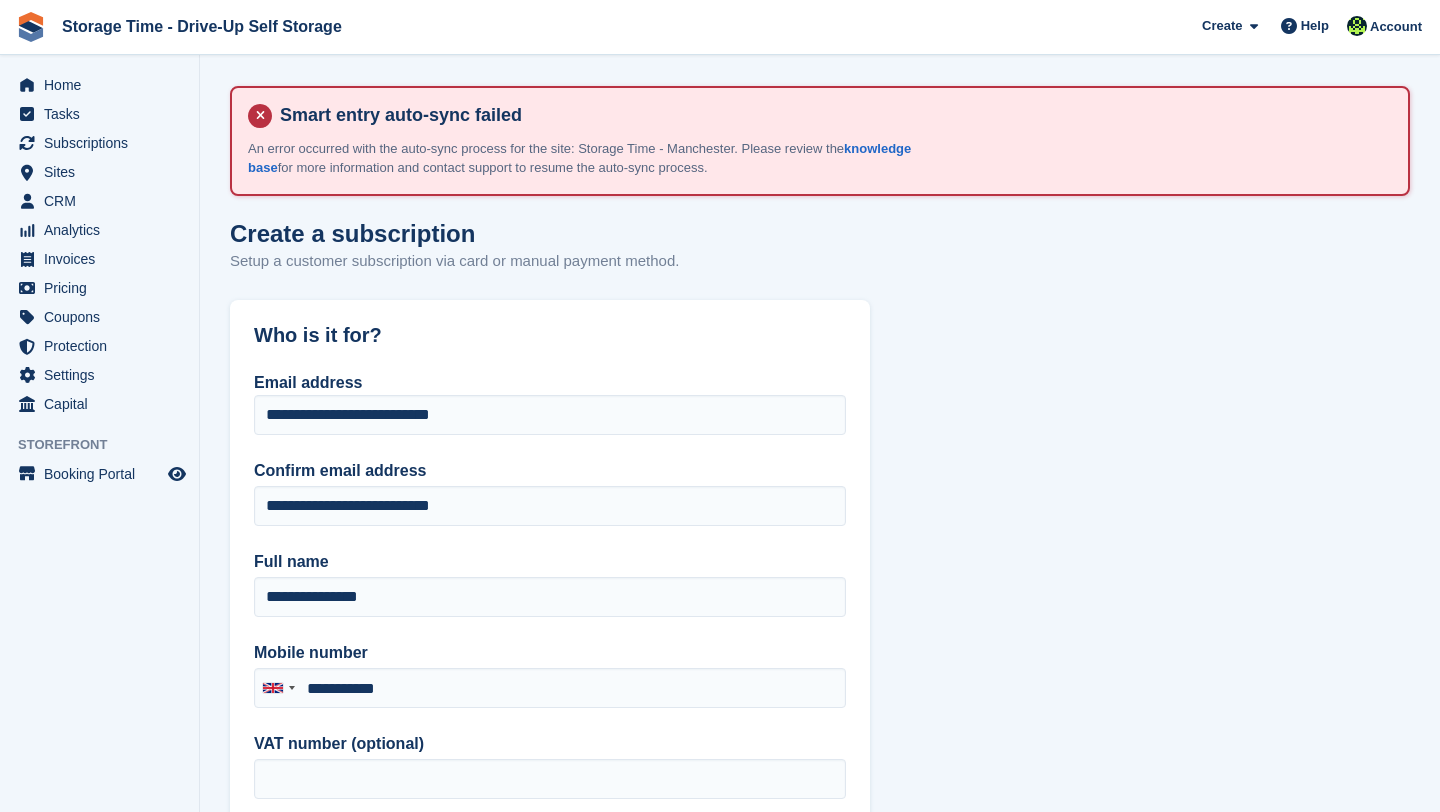 click on "**********" at bounding box center (820, 1940) 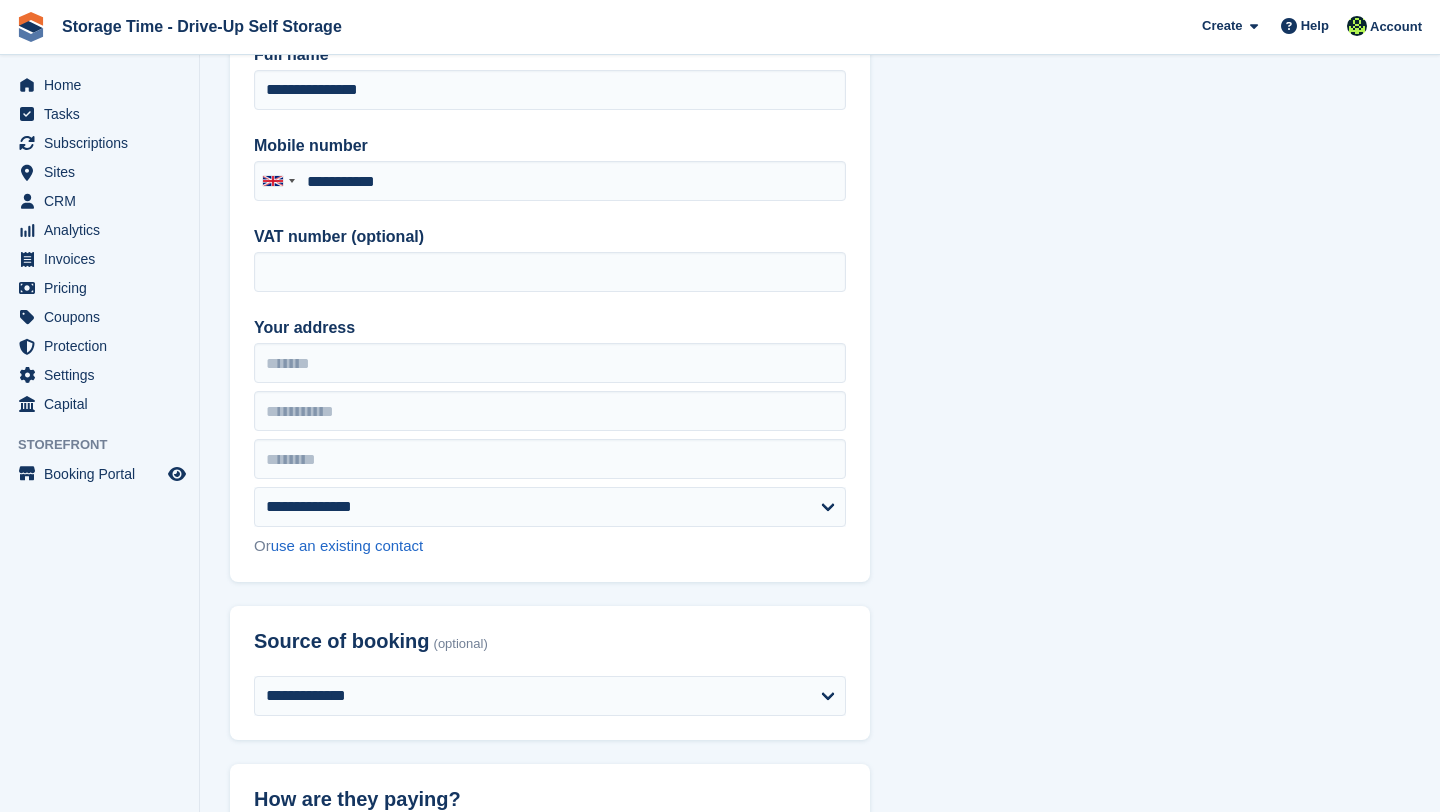 scroll, scrollTop: 520, scrollLeft: 0, axis: vertical 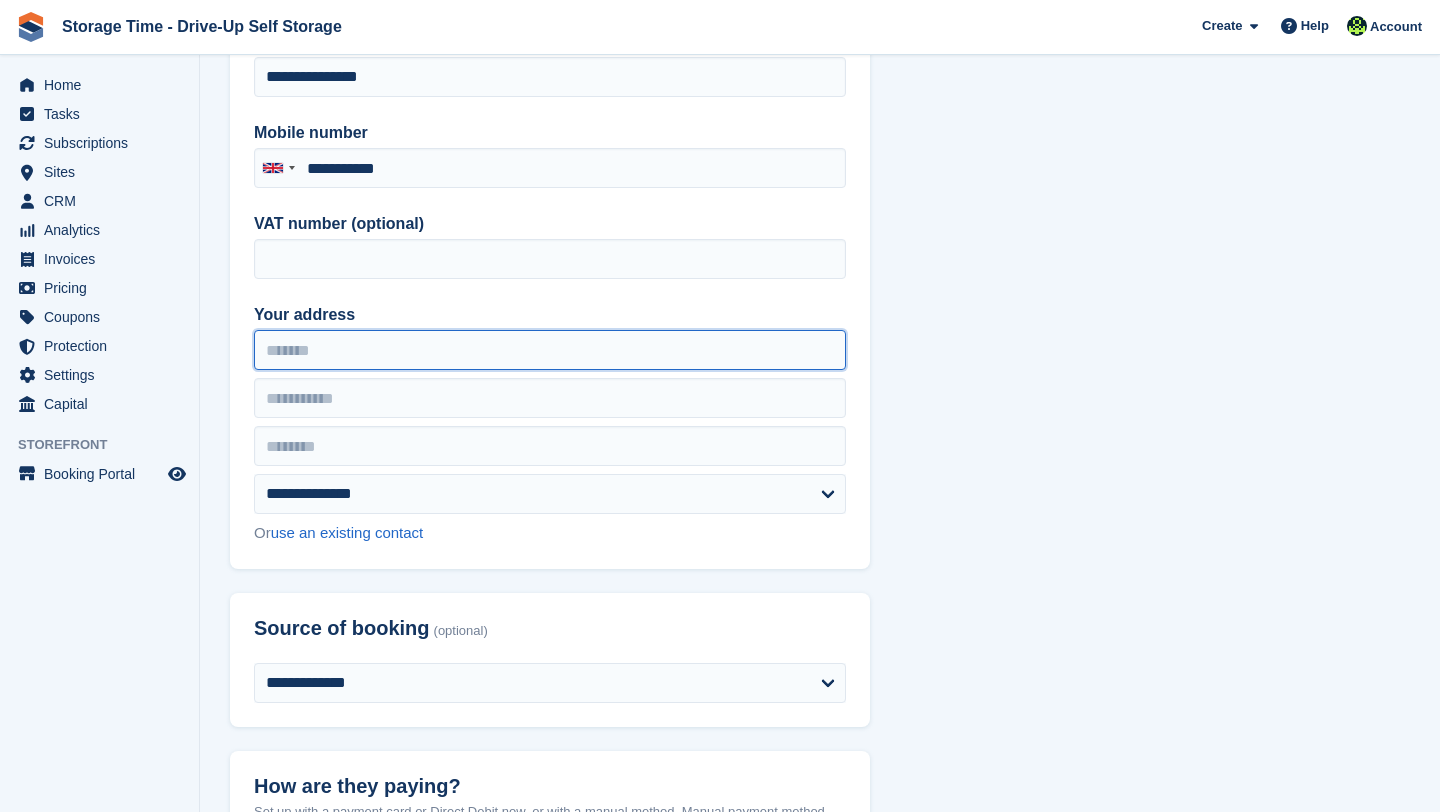 click on "Your address" at bounding box center [550, 350] 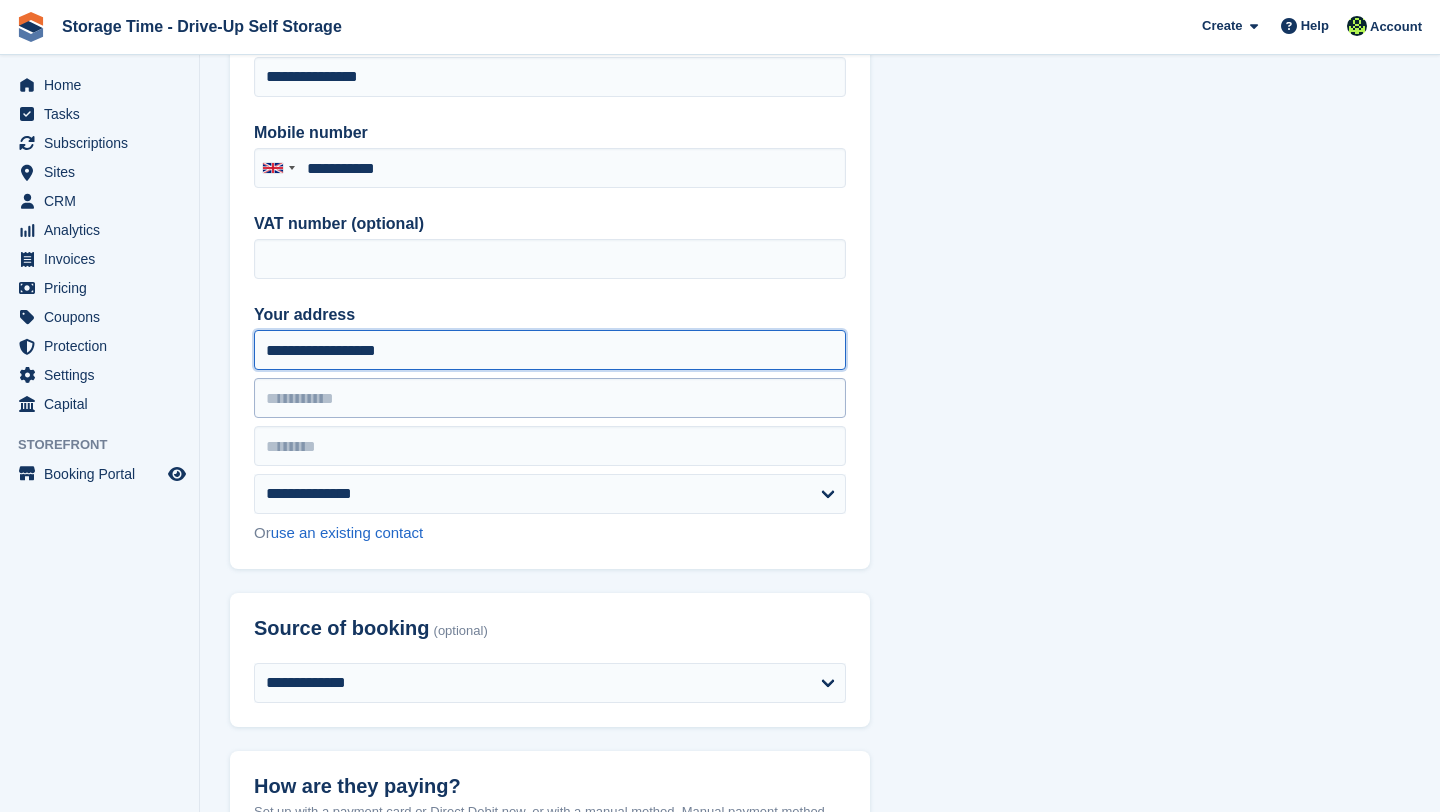 type on "**********" 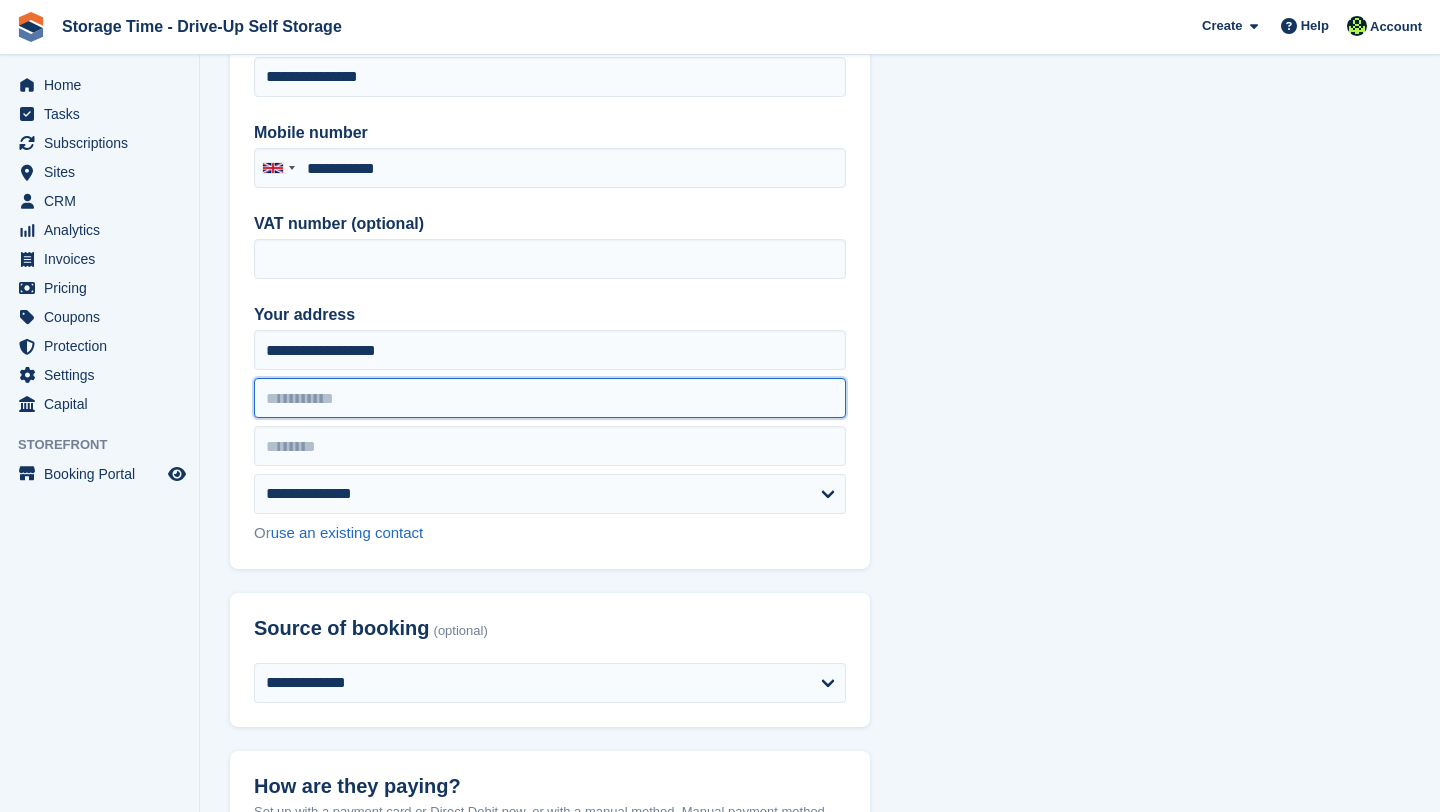 click at bounding box center (550, 398) 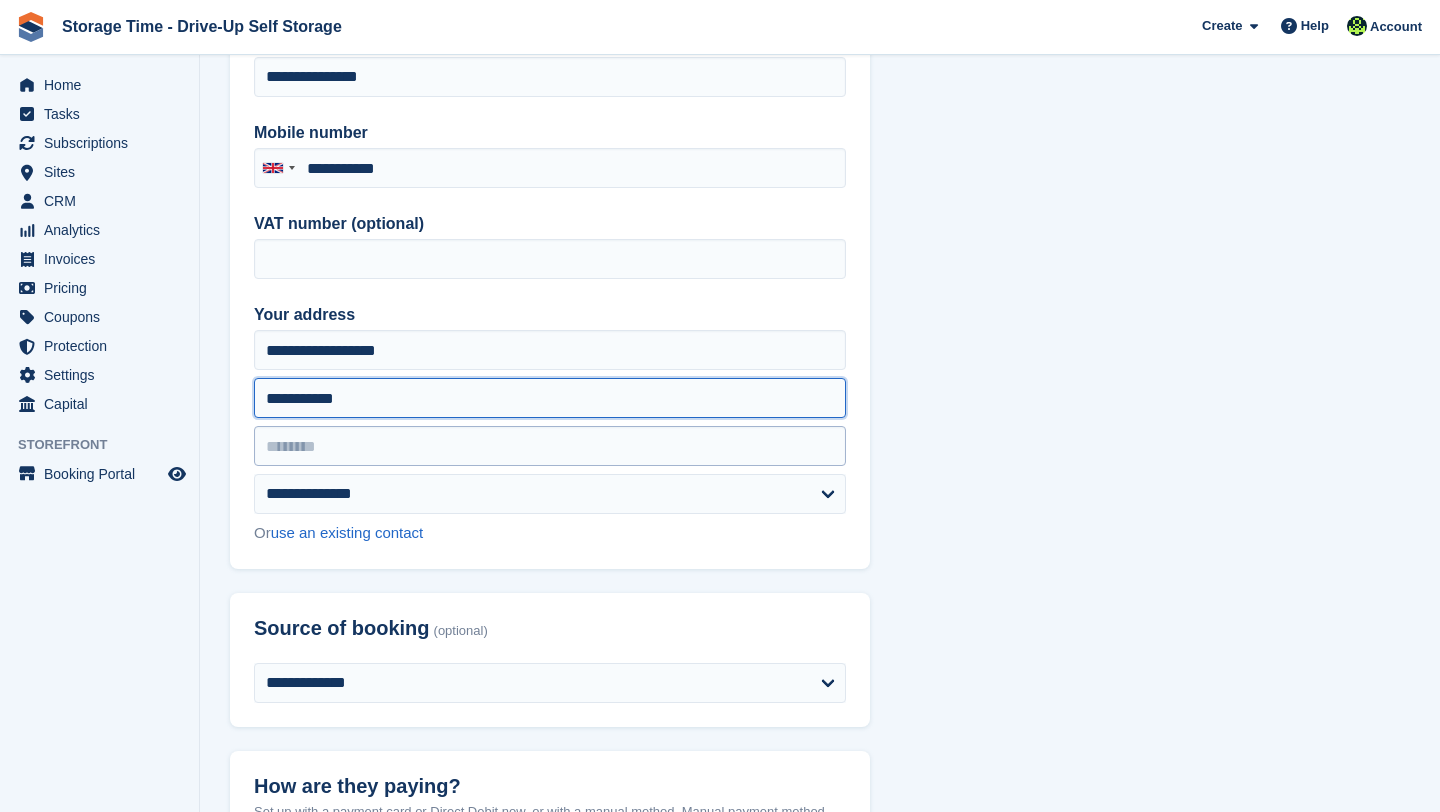 type on "**********" 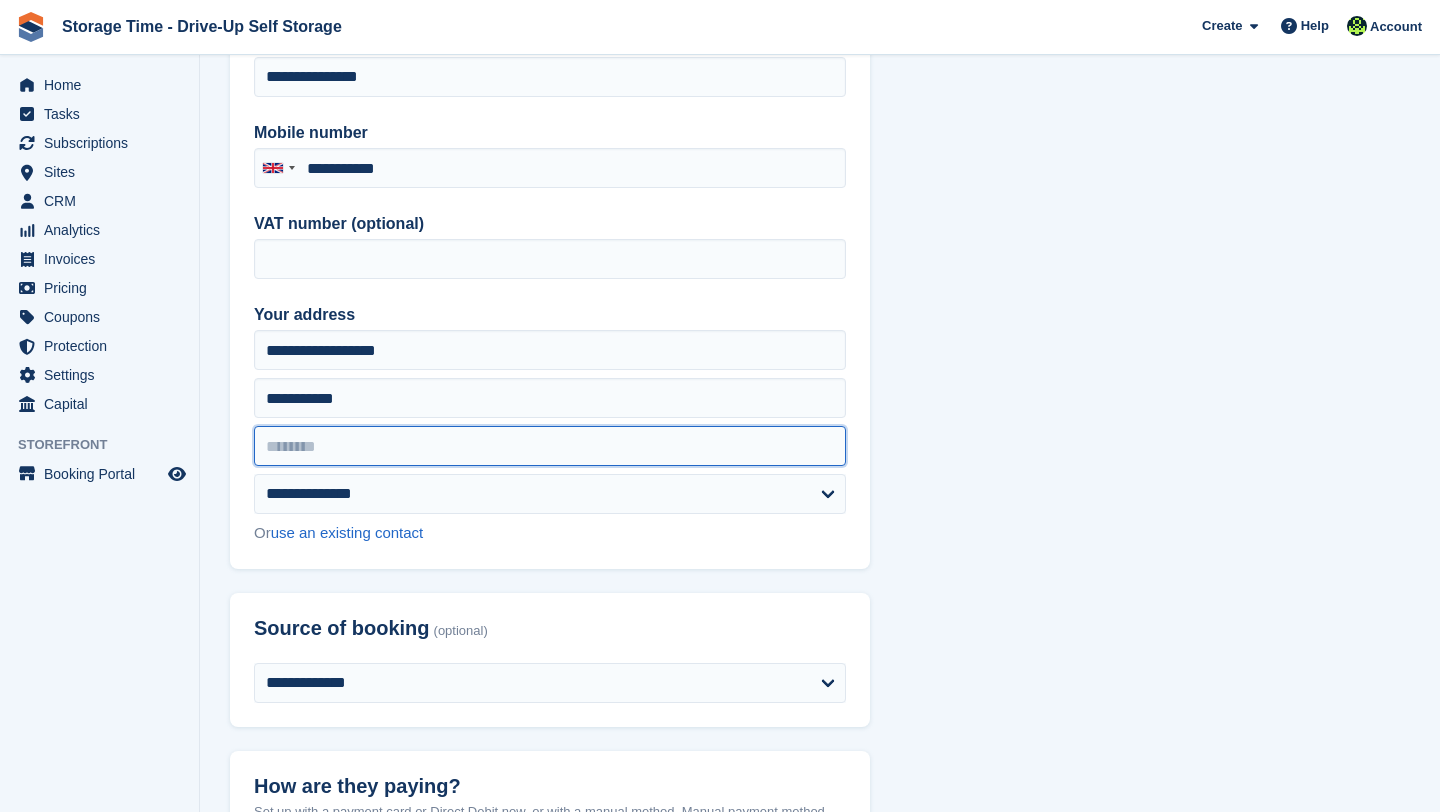 click at bounding box center (550, 446) 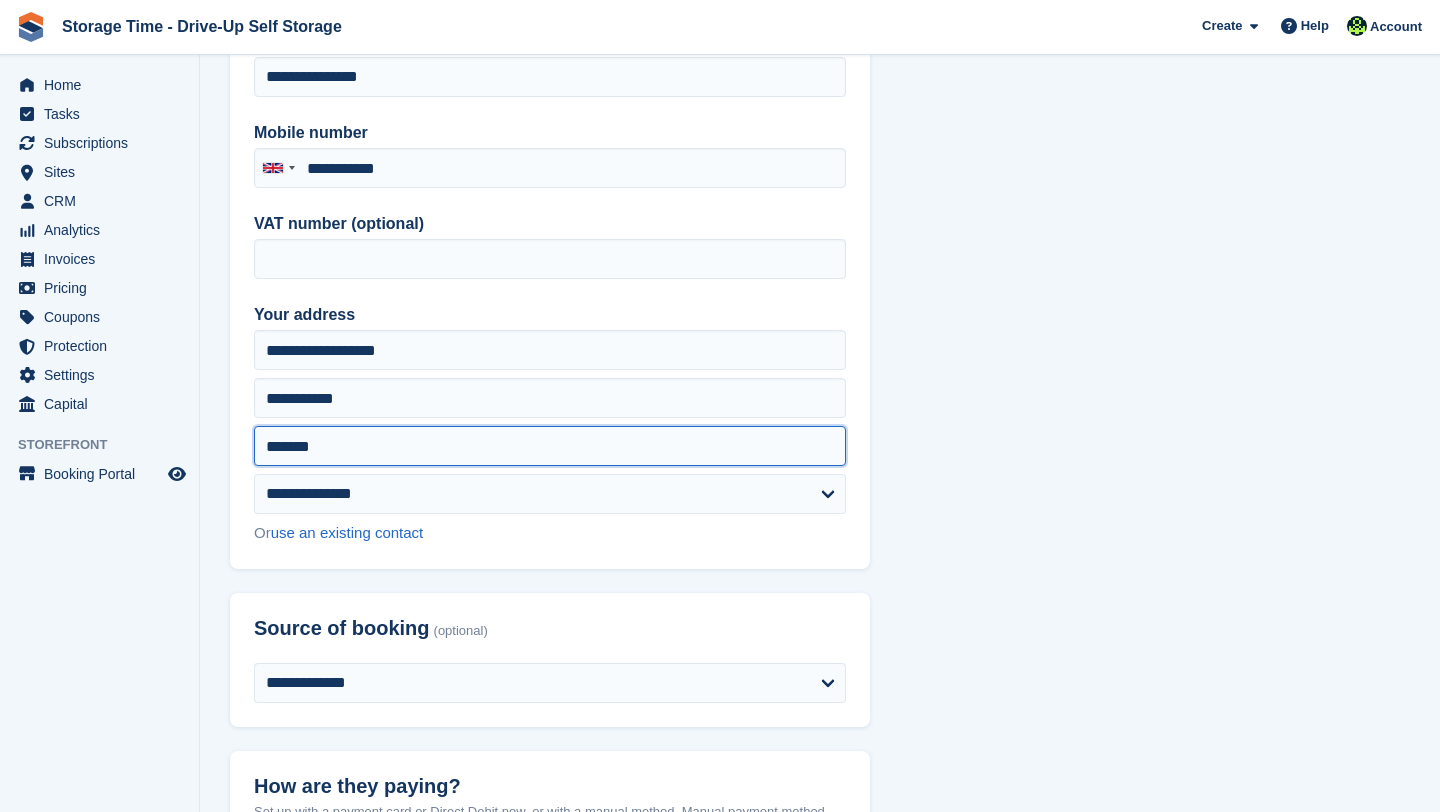 type on "*******" 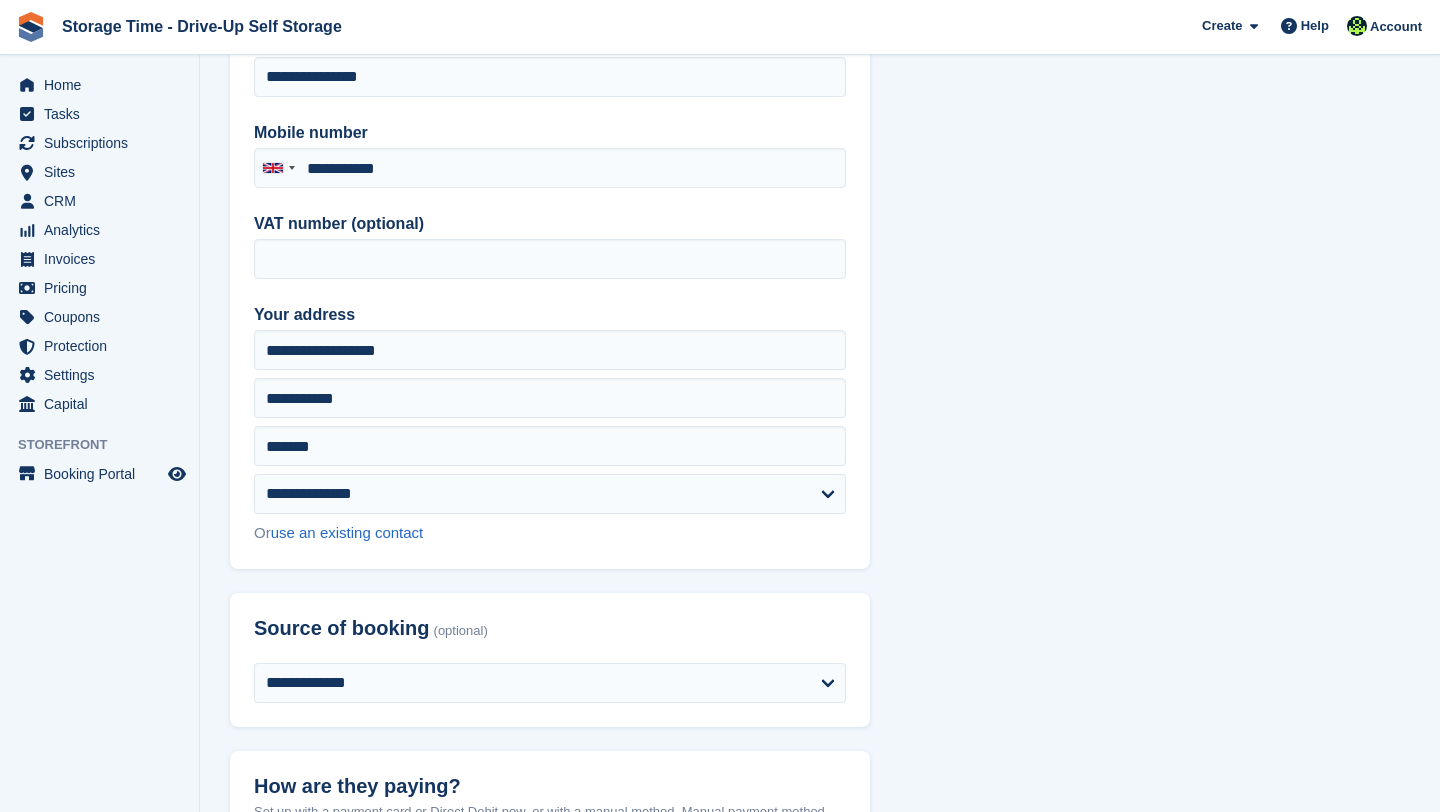 click on "**********" at bounding box center [820, 1420] 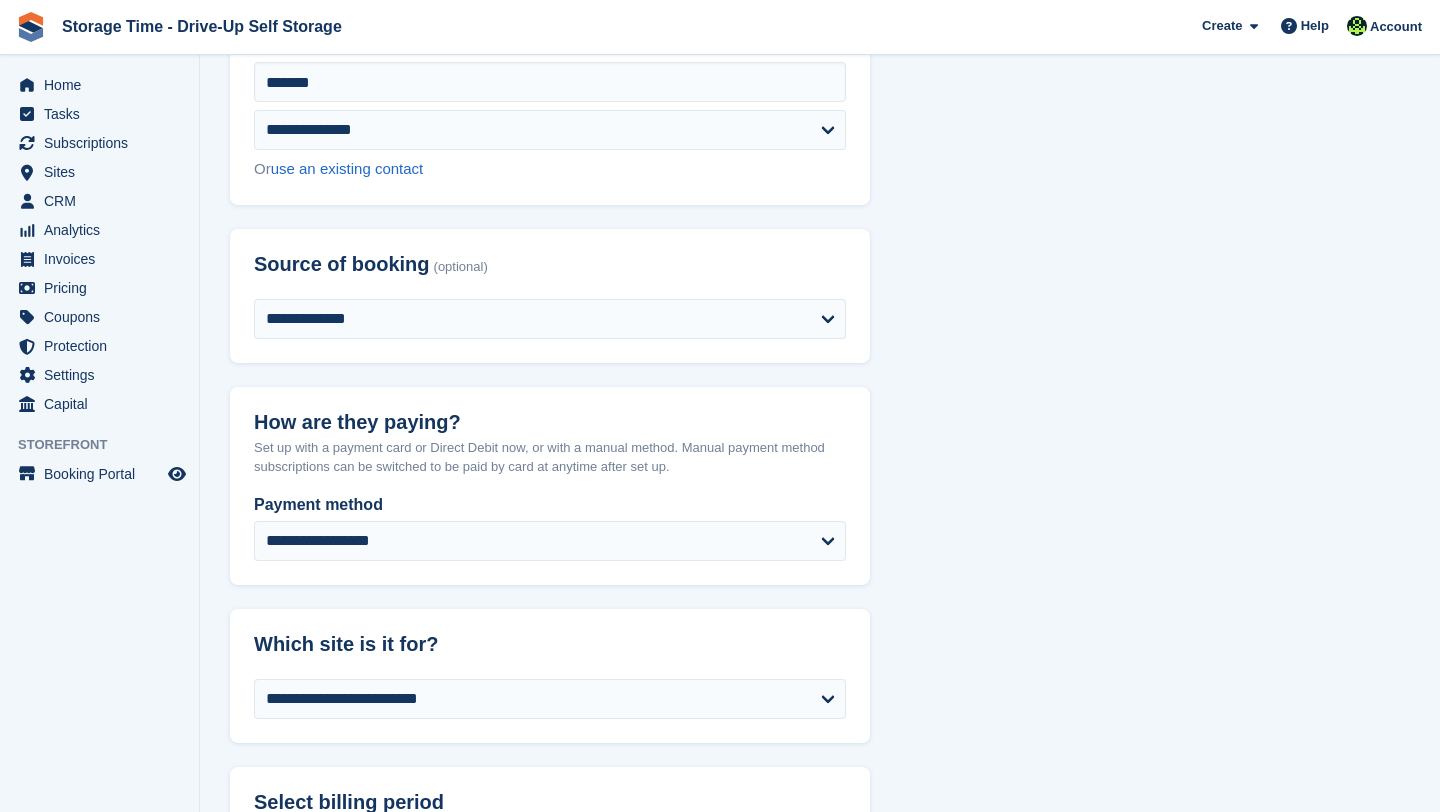 scroll, scrollTop: 920, scrollLeft: 0, axis: vertical 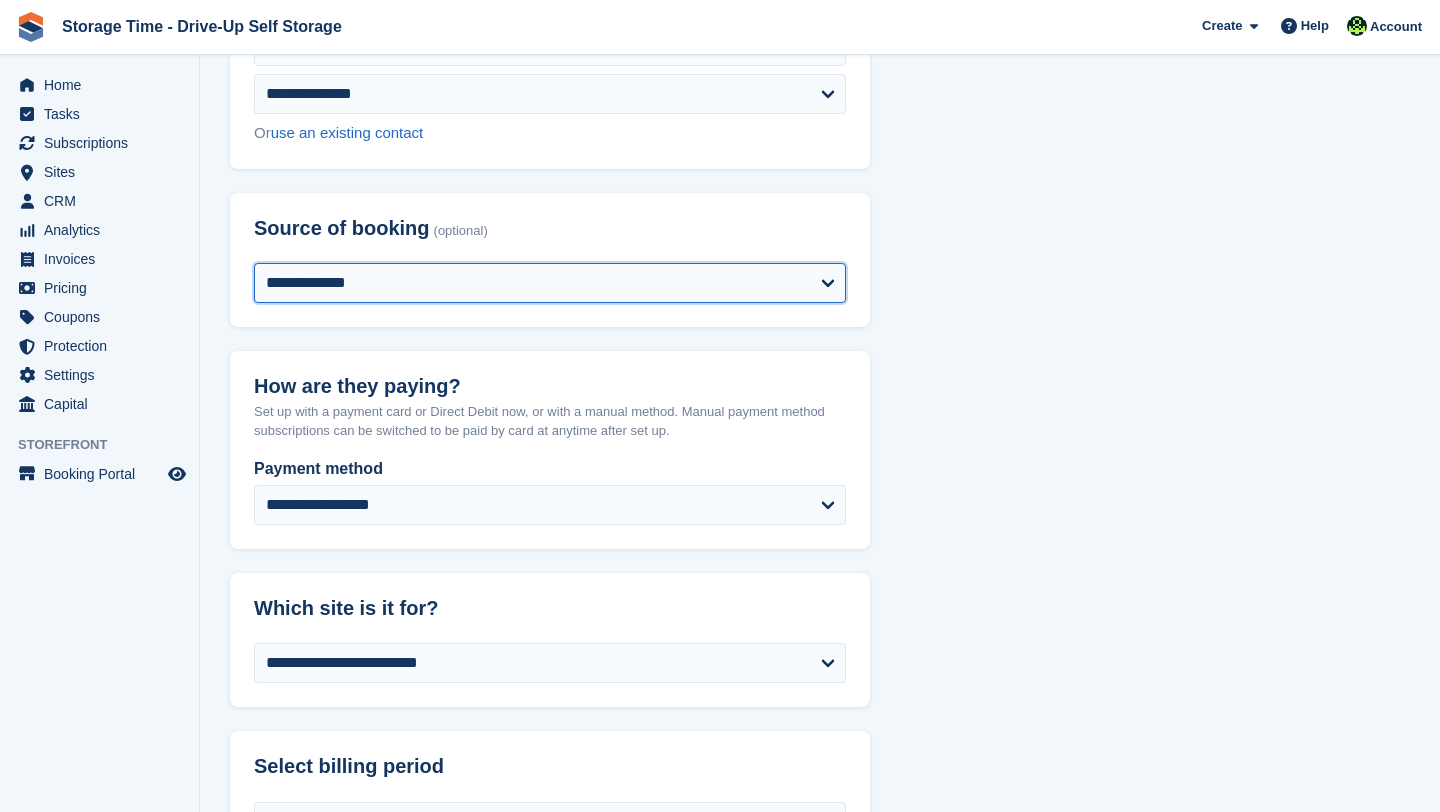 click on "**********" at bounding box center (550, 283) 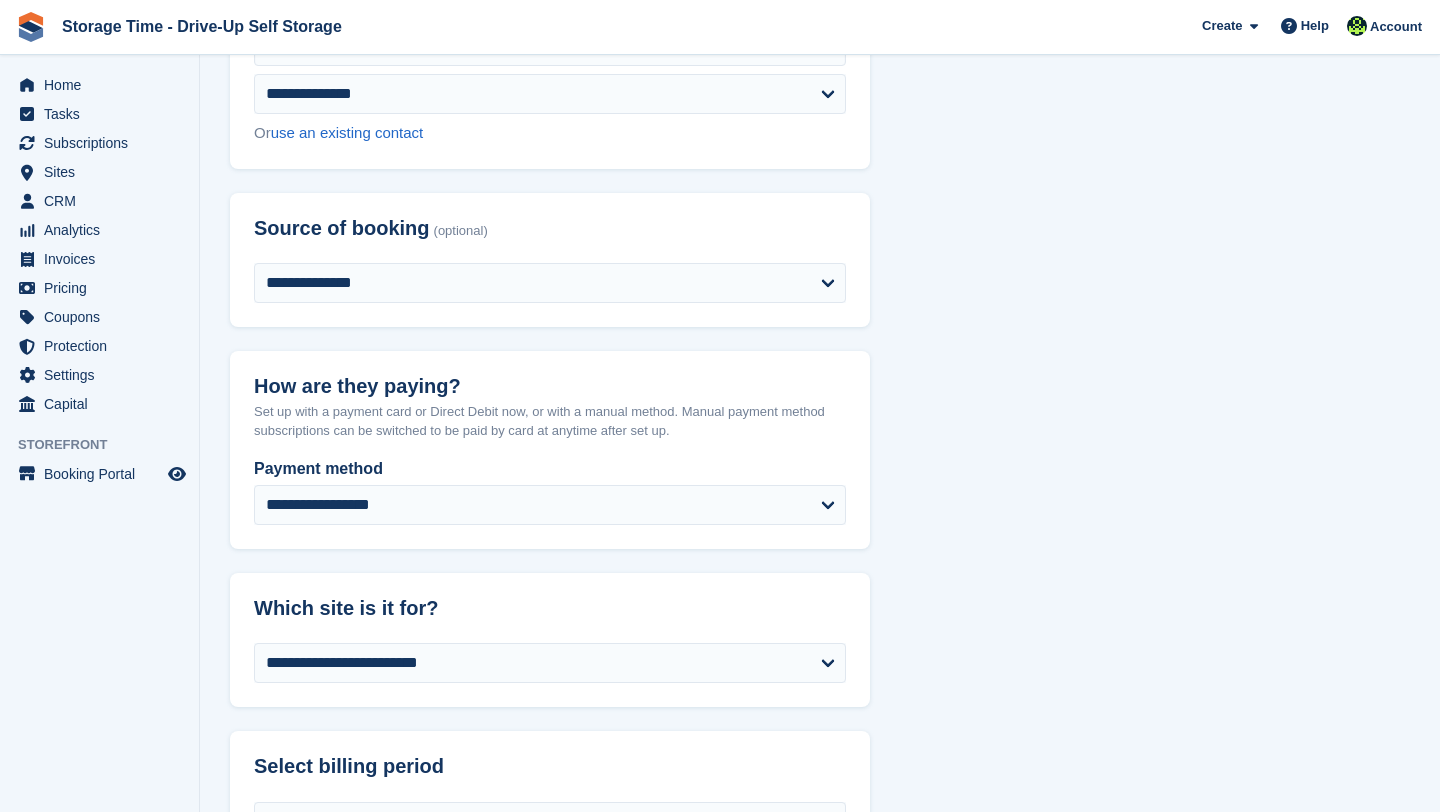 click on "**********" at bounding box center [820, 1020] 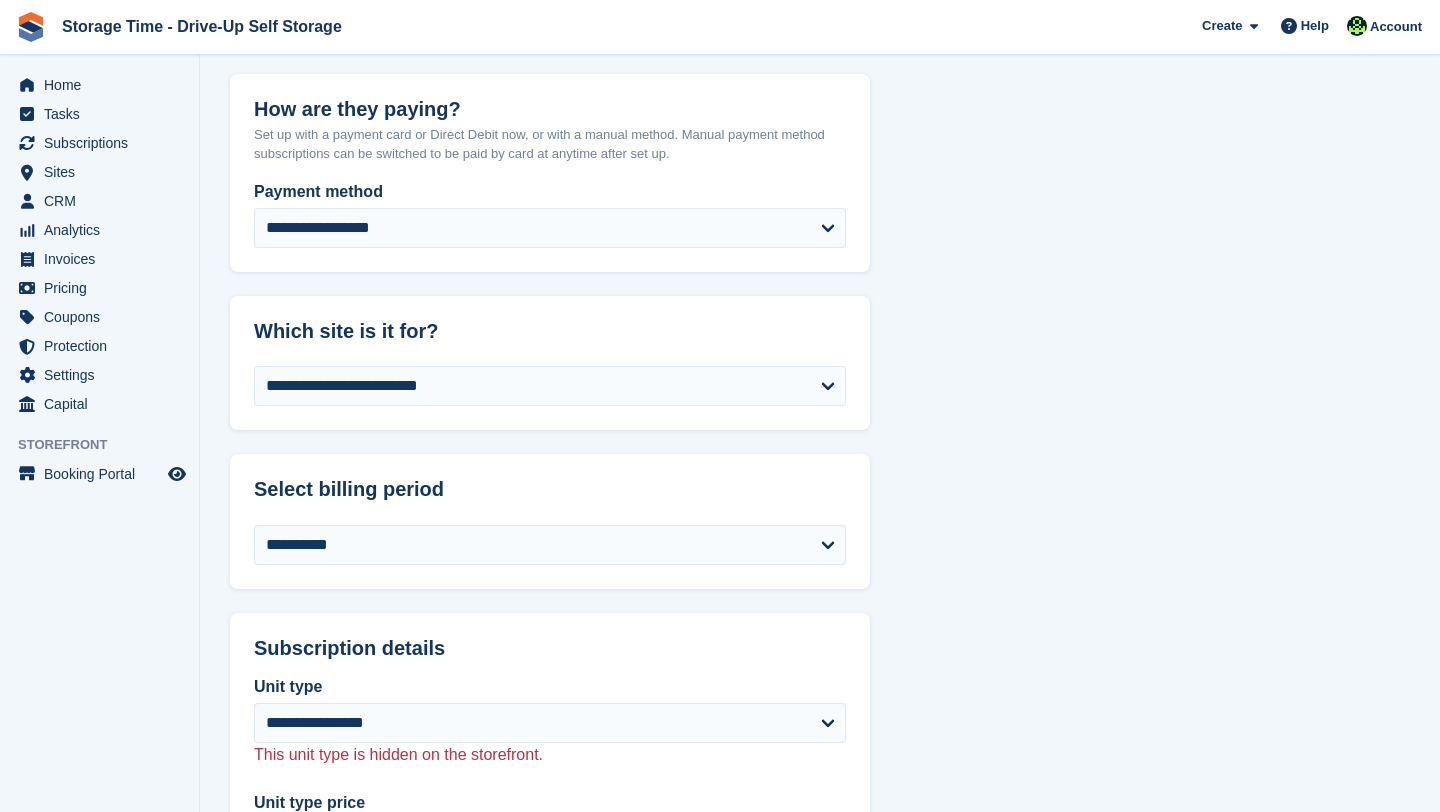 scroll, scrollTop: 1200, scrollLeft: 0, axis: vertical 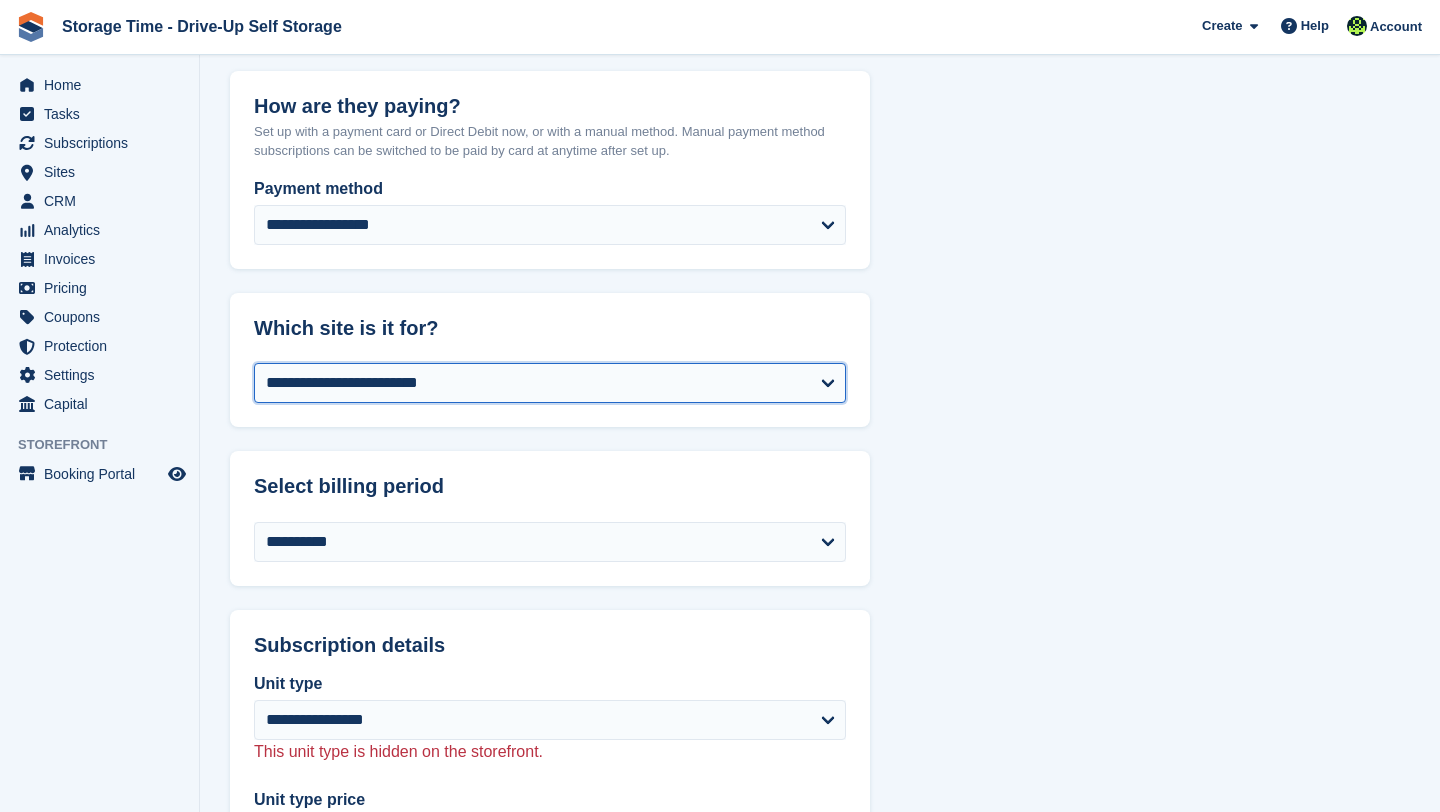 click on "**********" at bounding box center [550, 383] 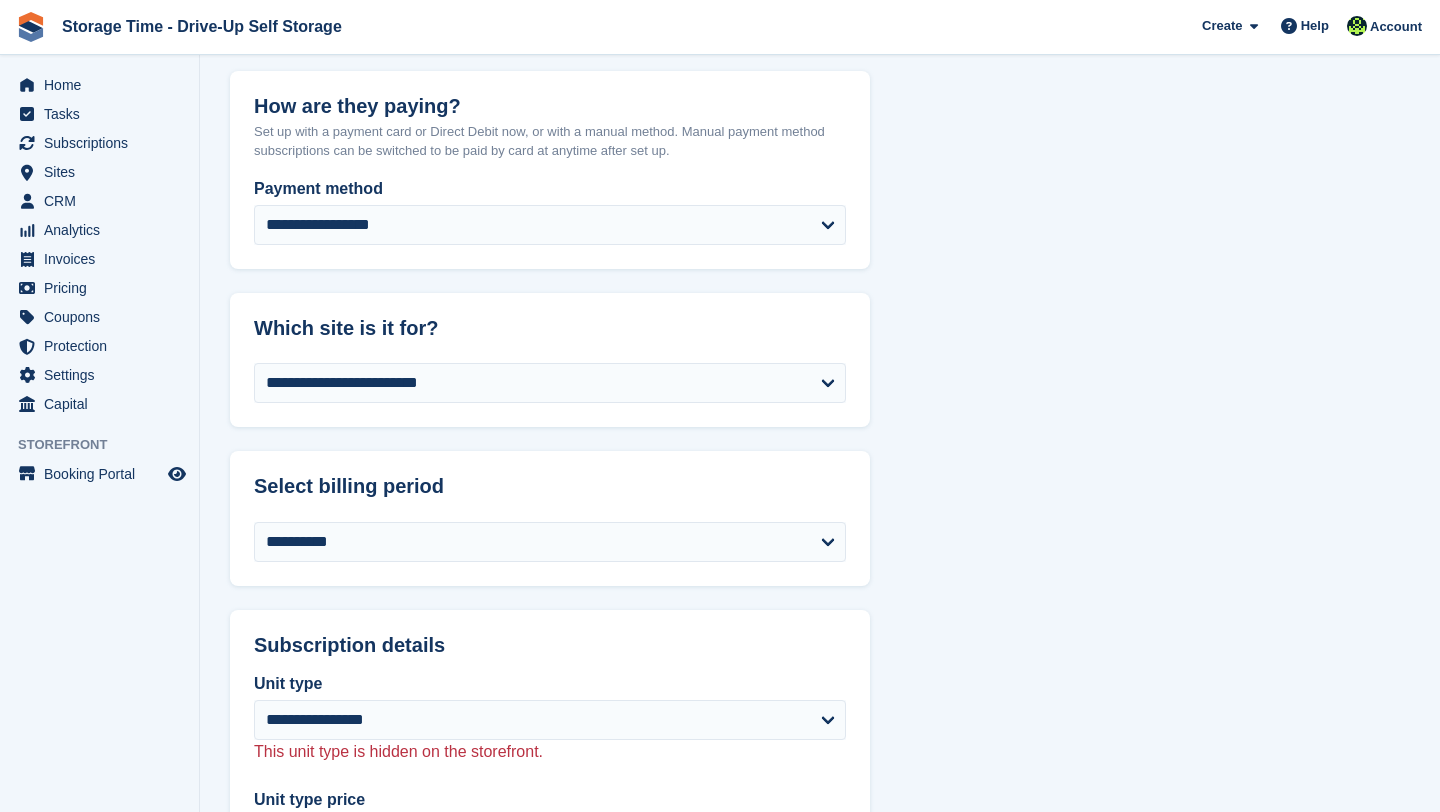 click on "**********" at bounding box center [820, 740] 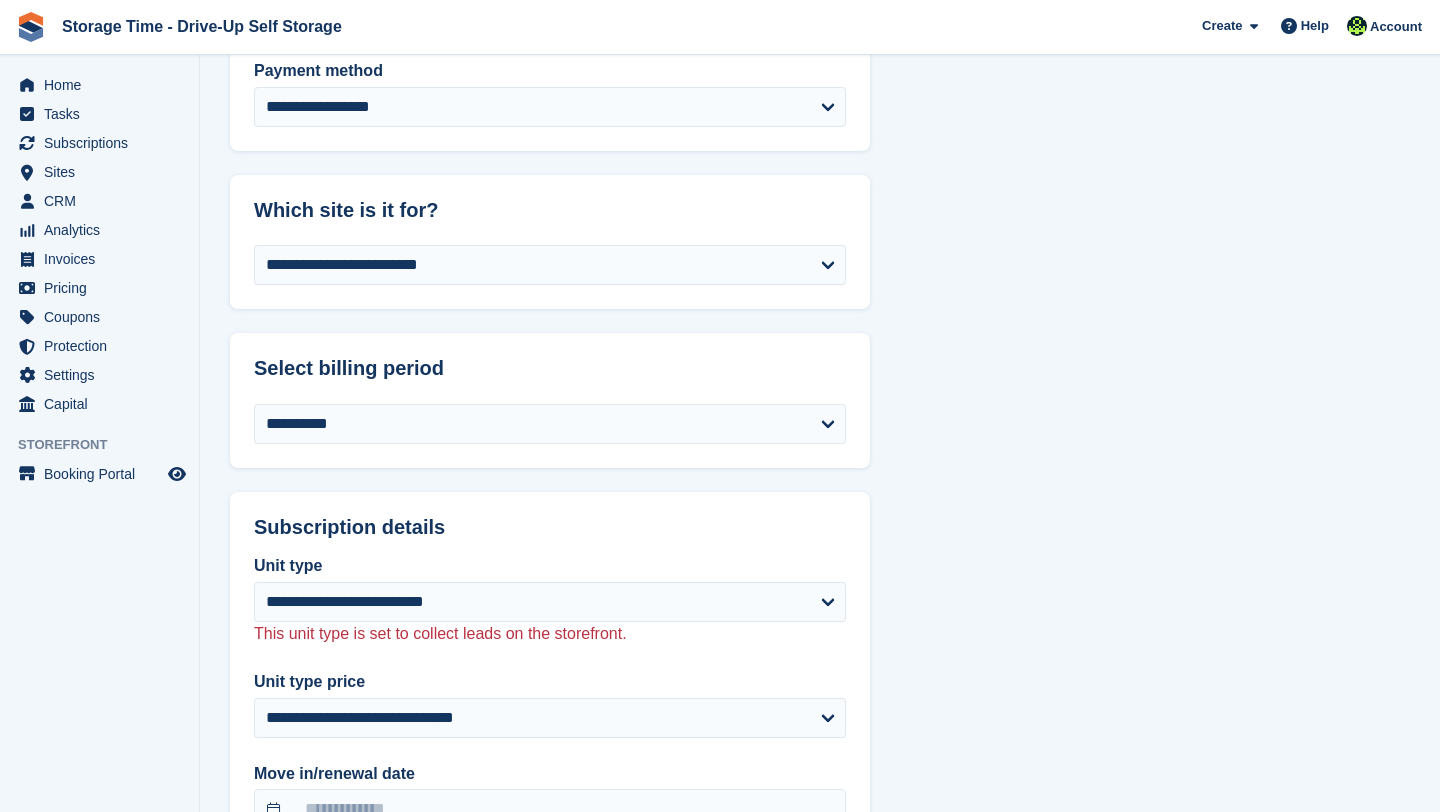 scroll, scrollTop: 1320, scrollLeft: 0, axis: vertical 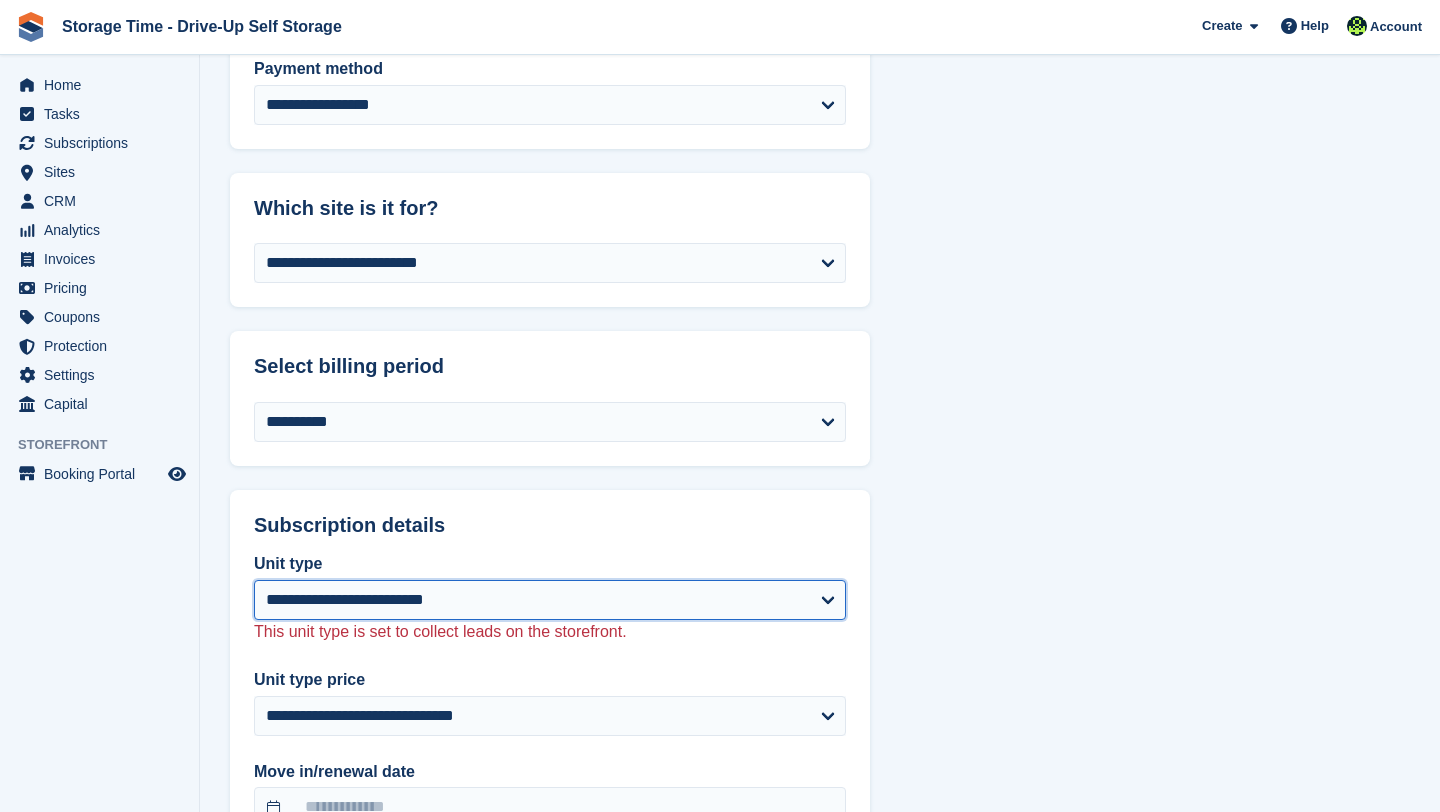 click on "**********" at bounding box center (550, 600) 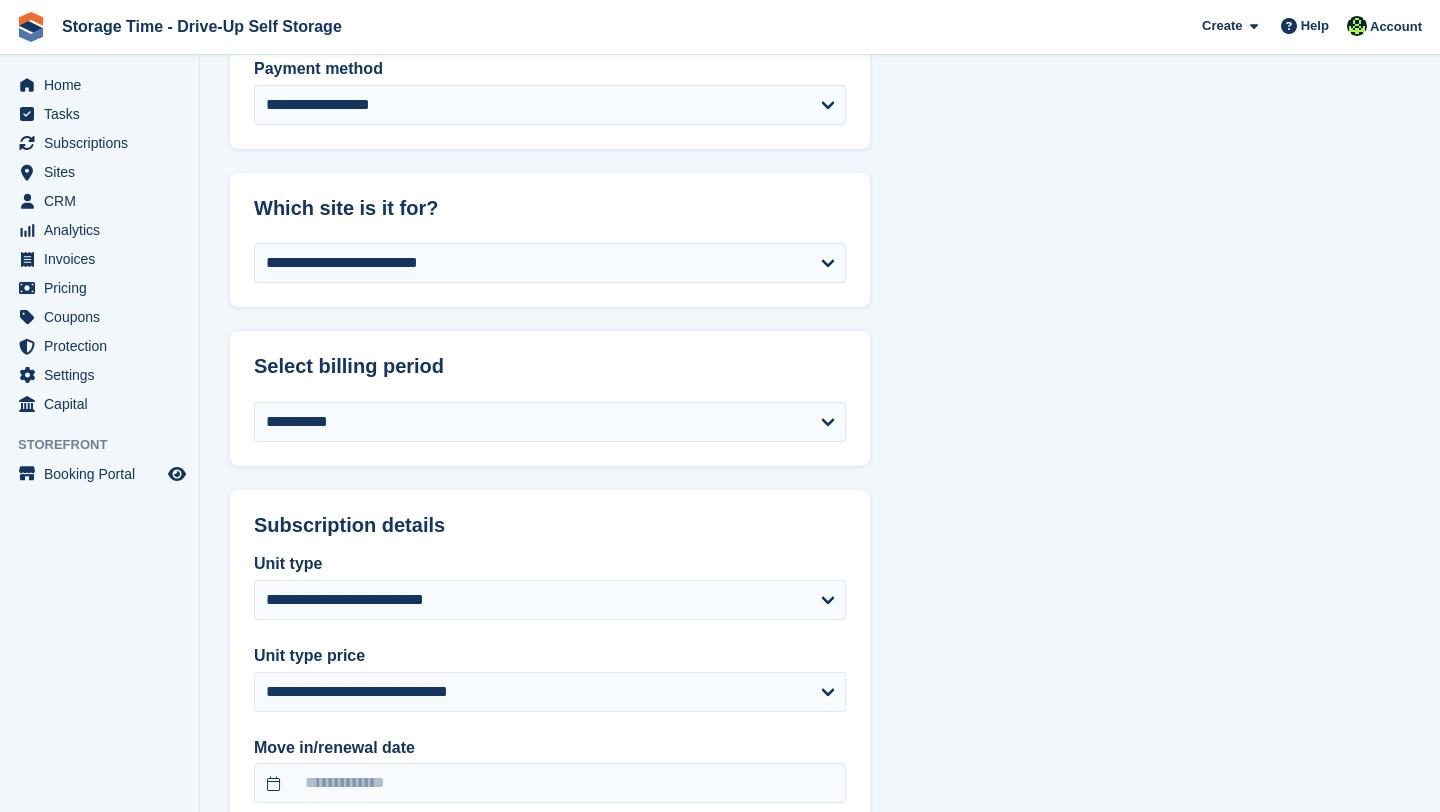 click on "**********" at bounding box center (820, 608) 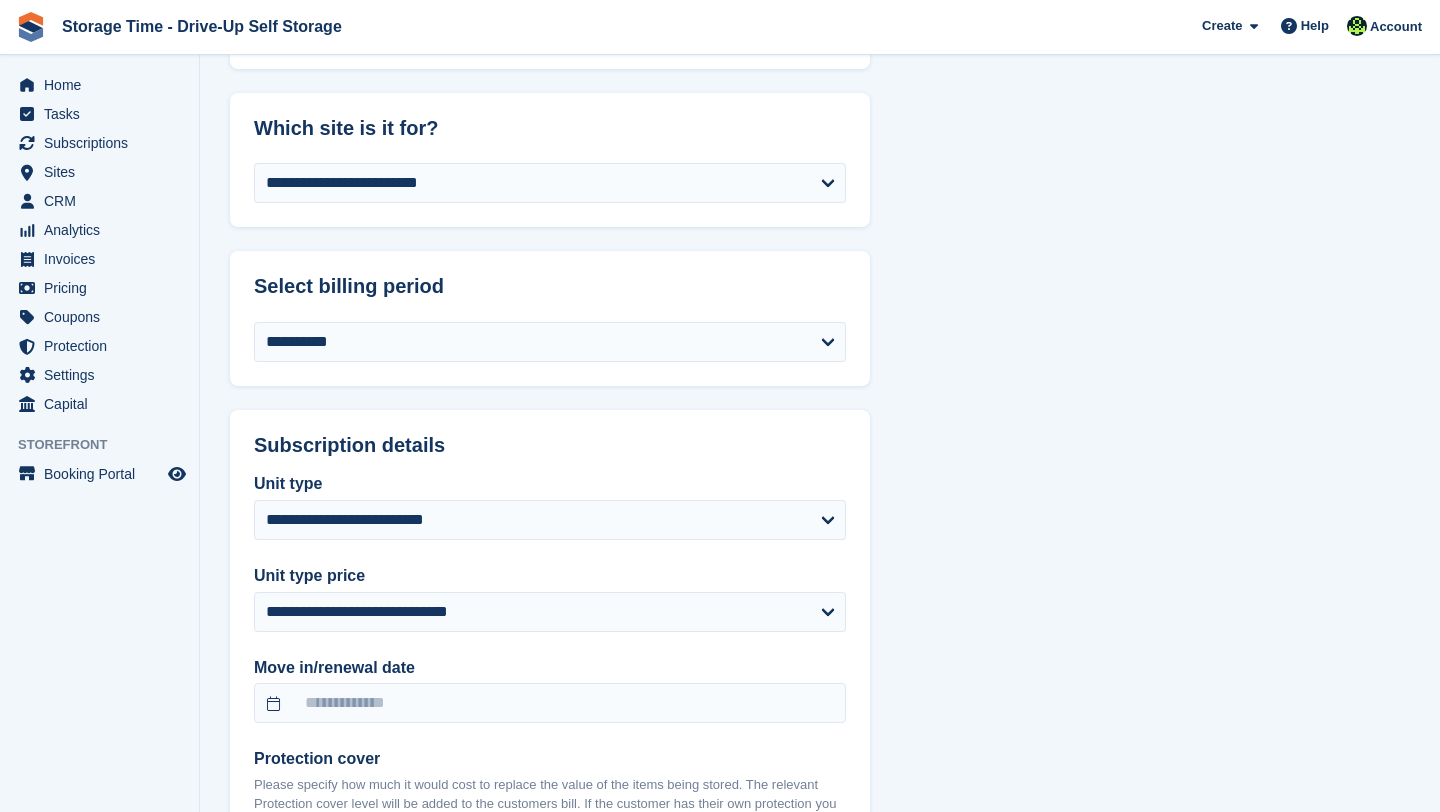 scroll, scrollTop: 1440, scrollLeft: 0, axis: vertical 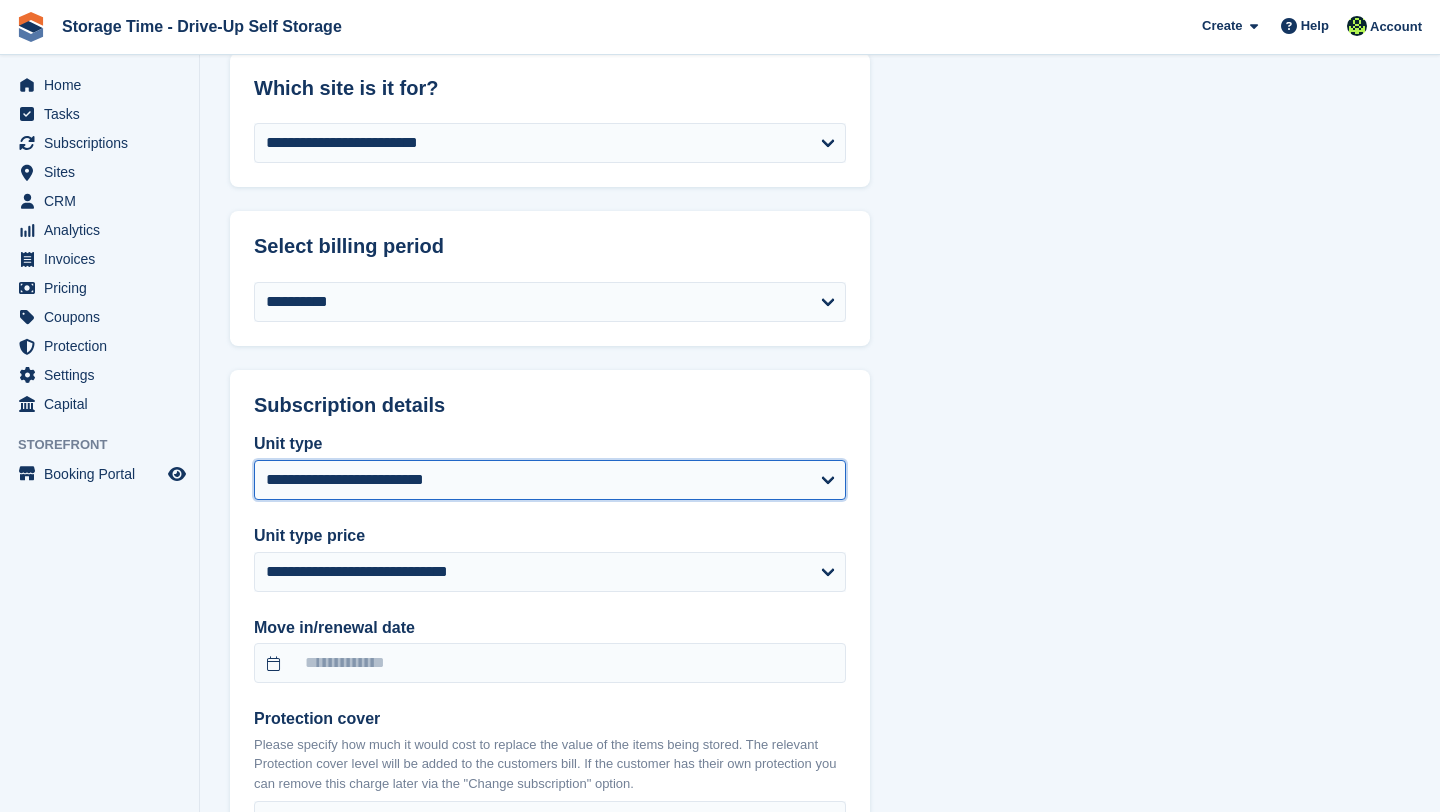 click on "**********" at bounding box center [550, 480] 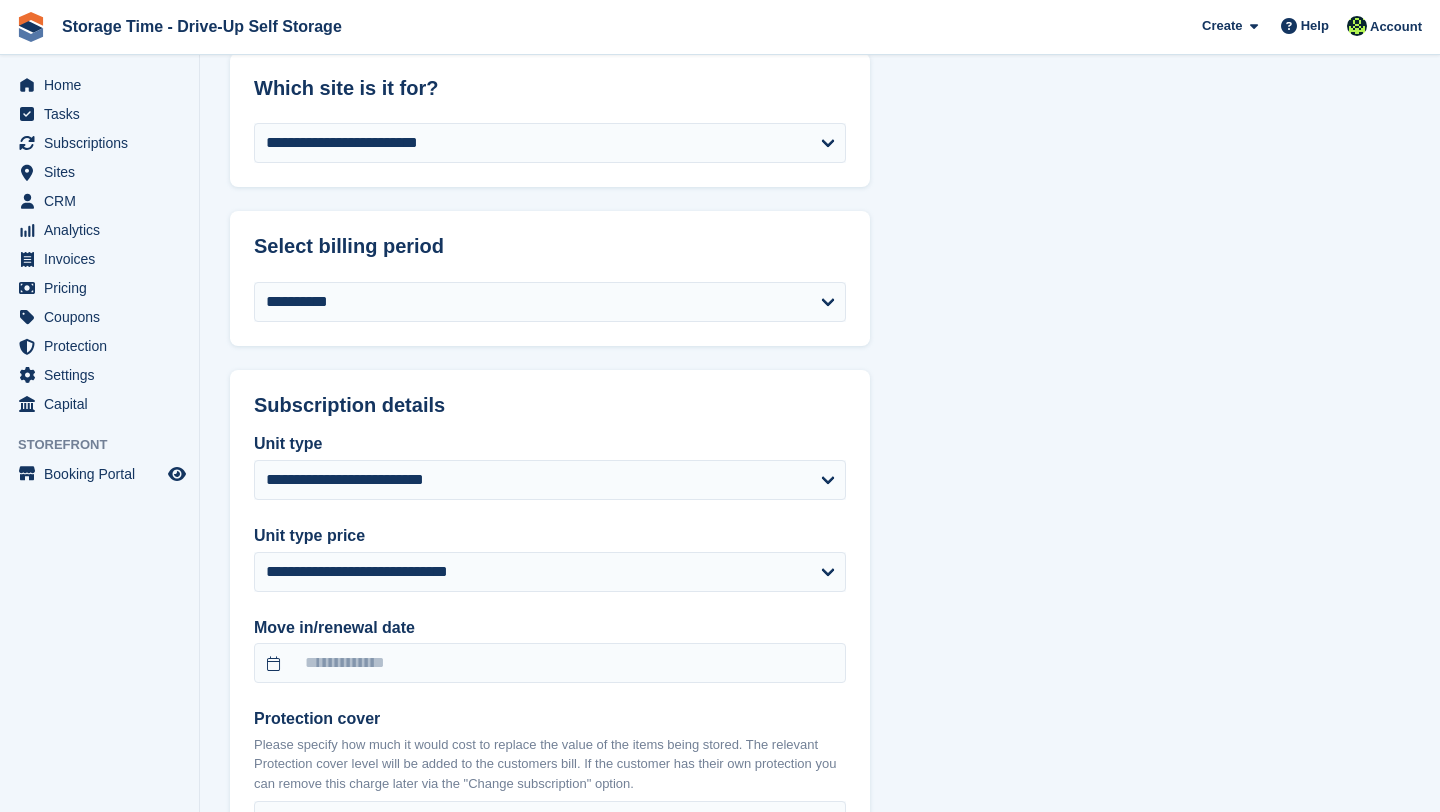 click on "**********" at bounding box center (550, 783) 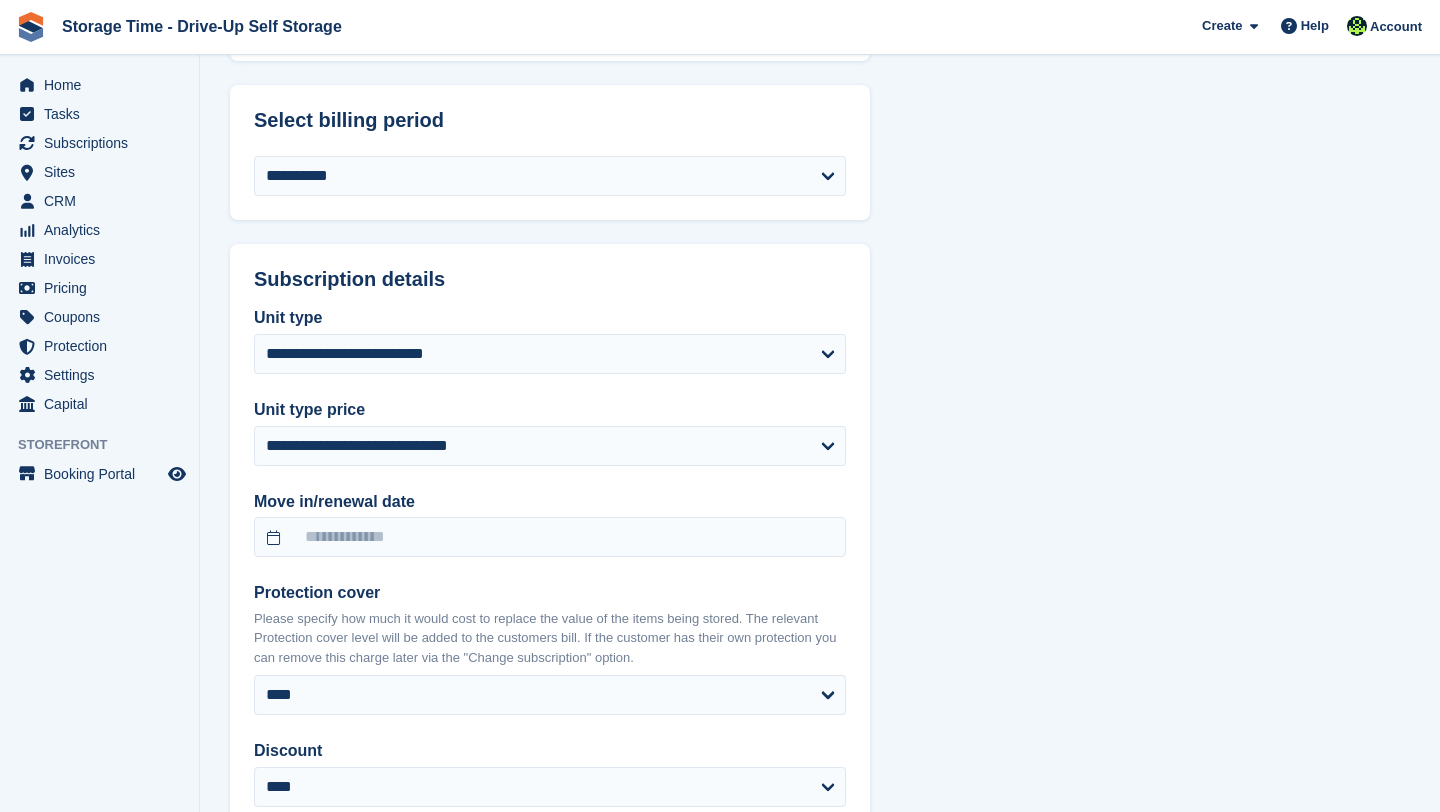 scroll, scrollTop: 1600, scrollLeft: 0, axis: vertical 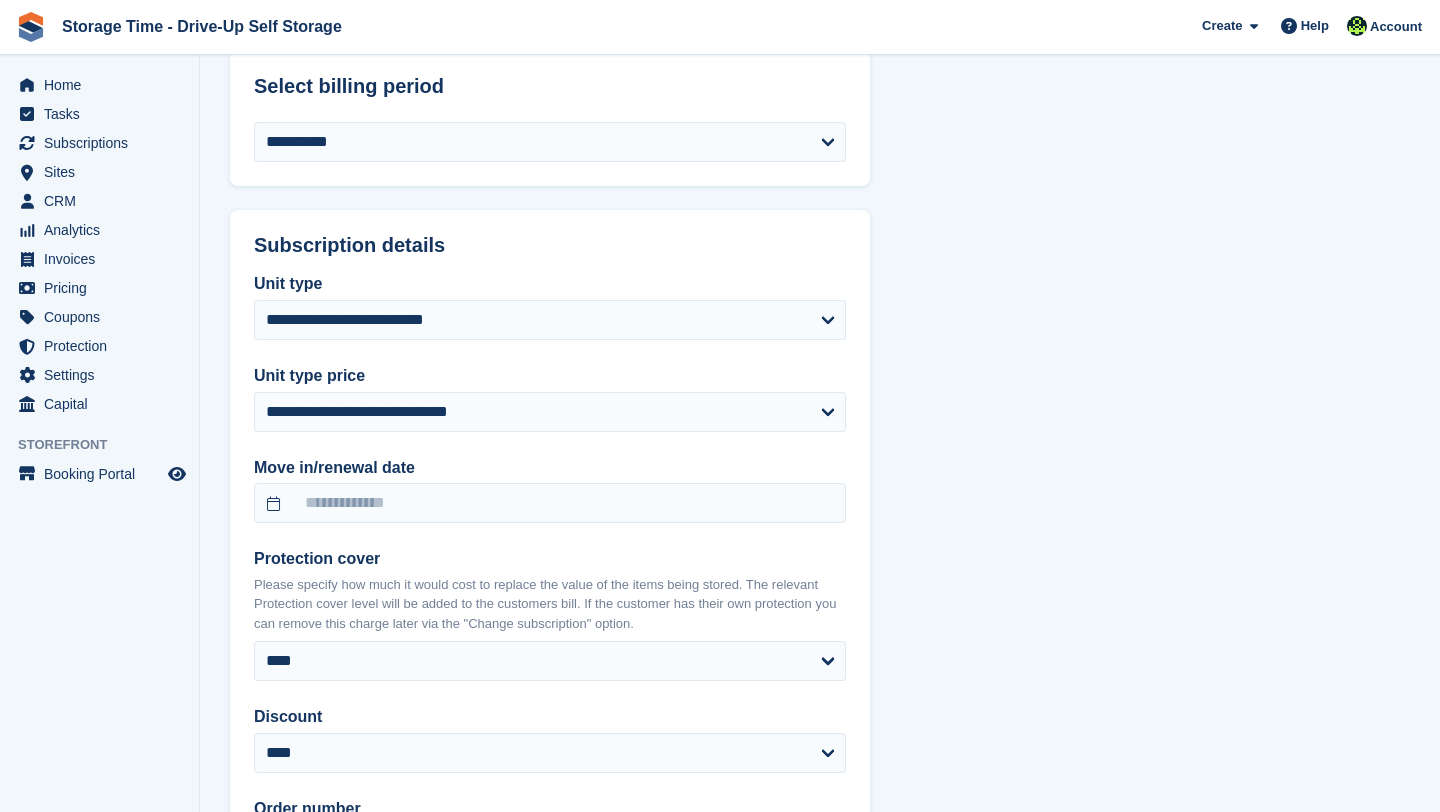 click on "**********" at bounding box center (820, 328) 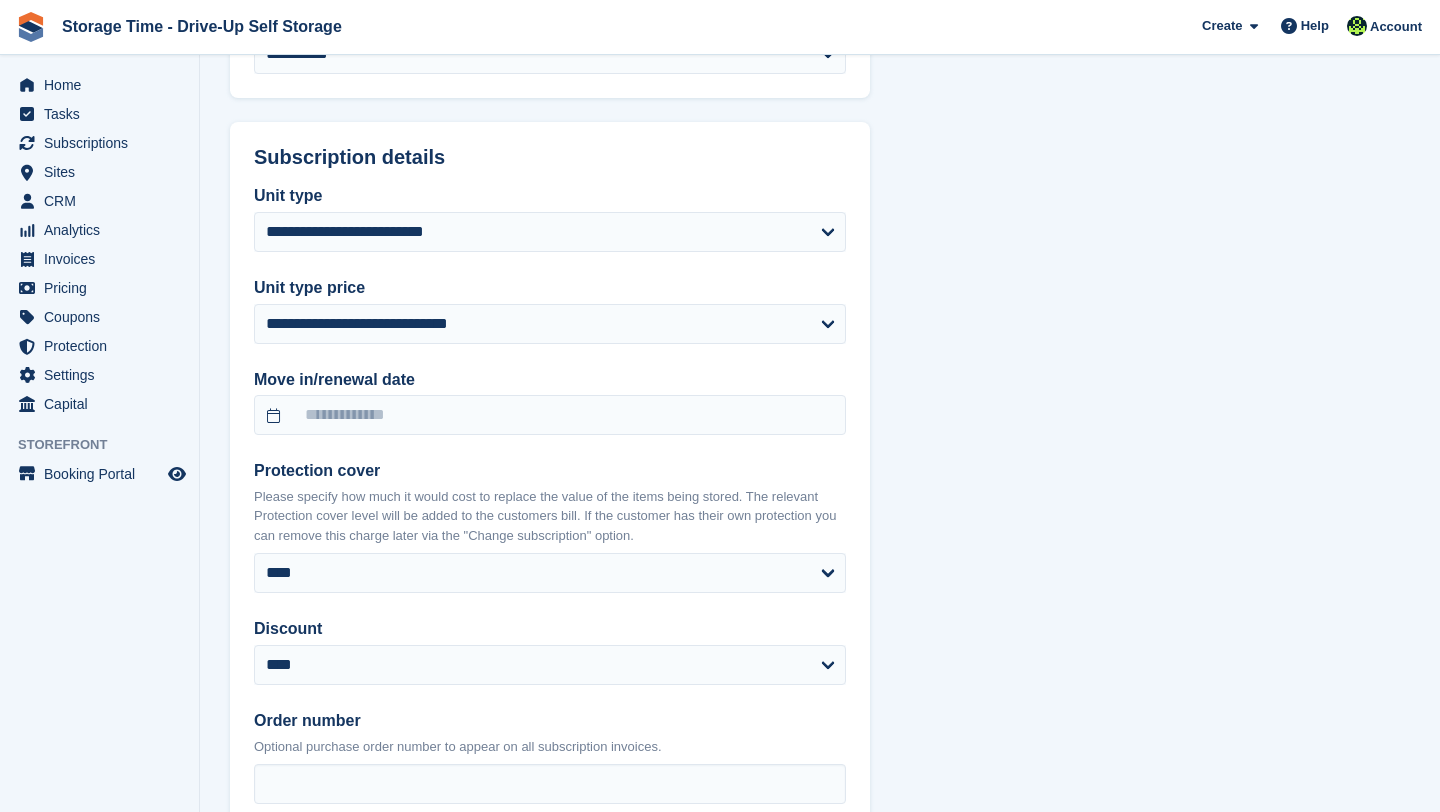 scroll, scrollTop: 1720, scrollLeft: 0, axis: vertical 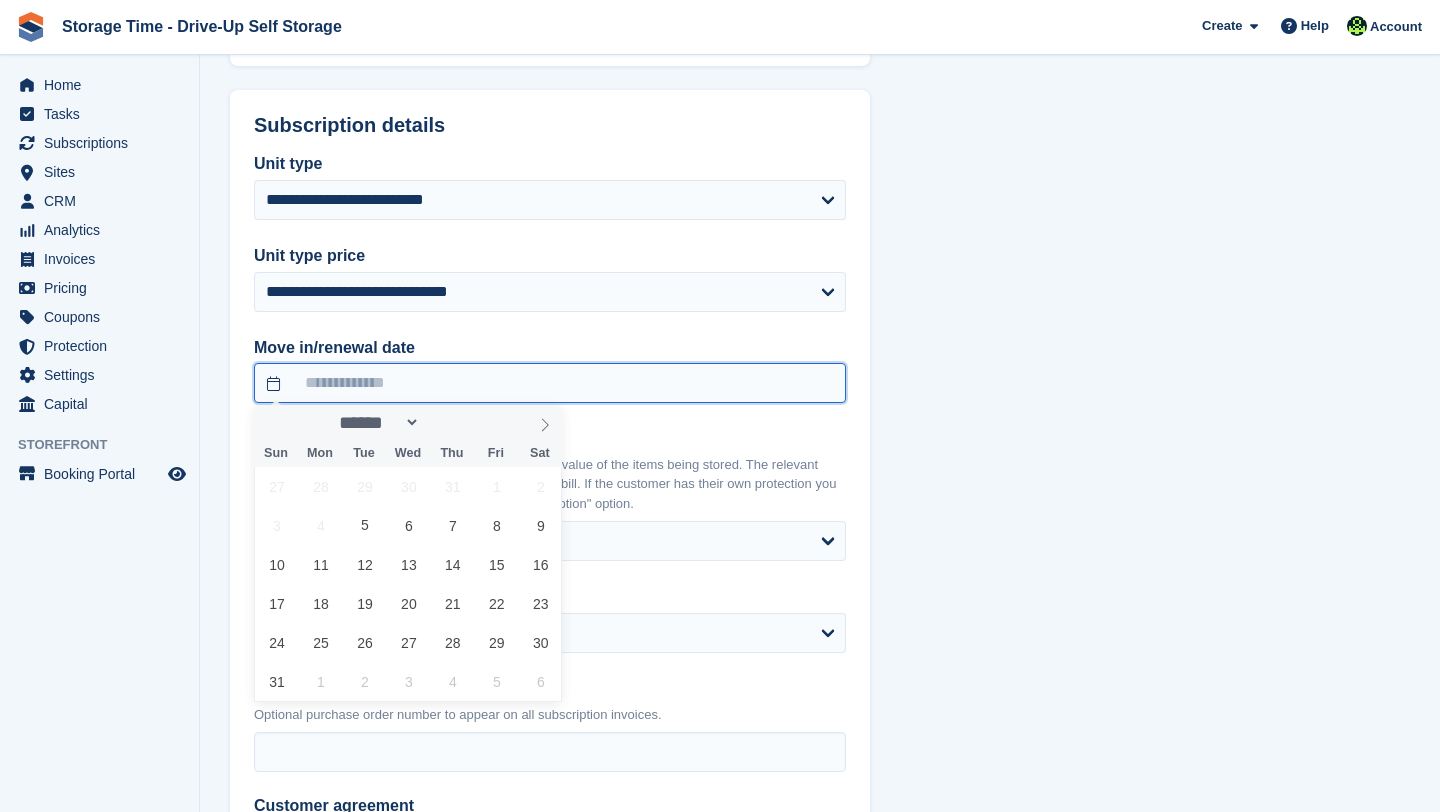 click at bounding box center (550, 383) 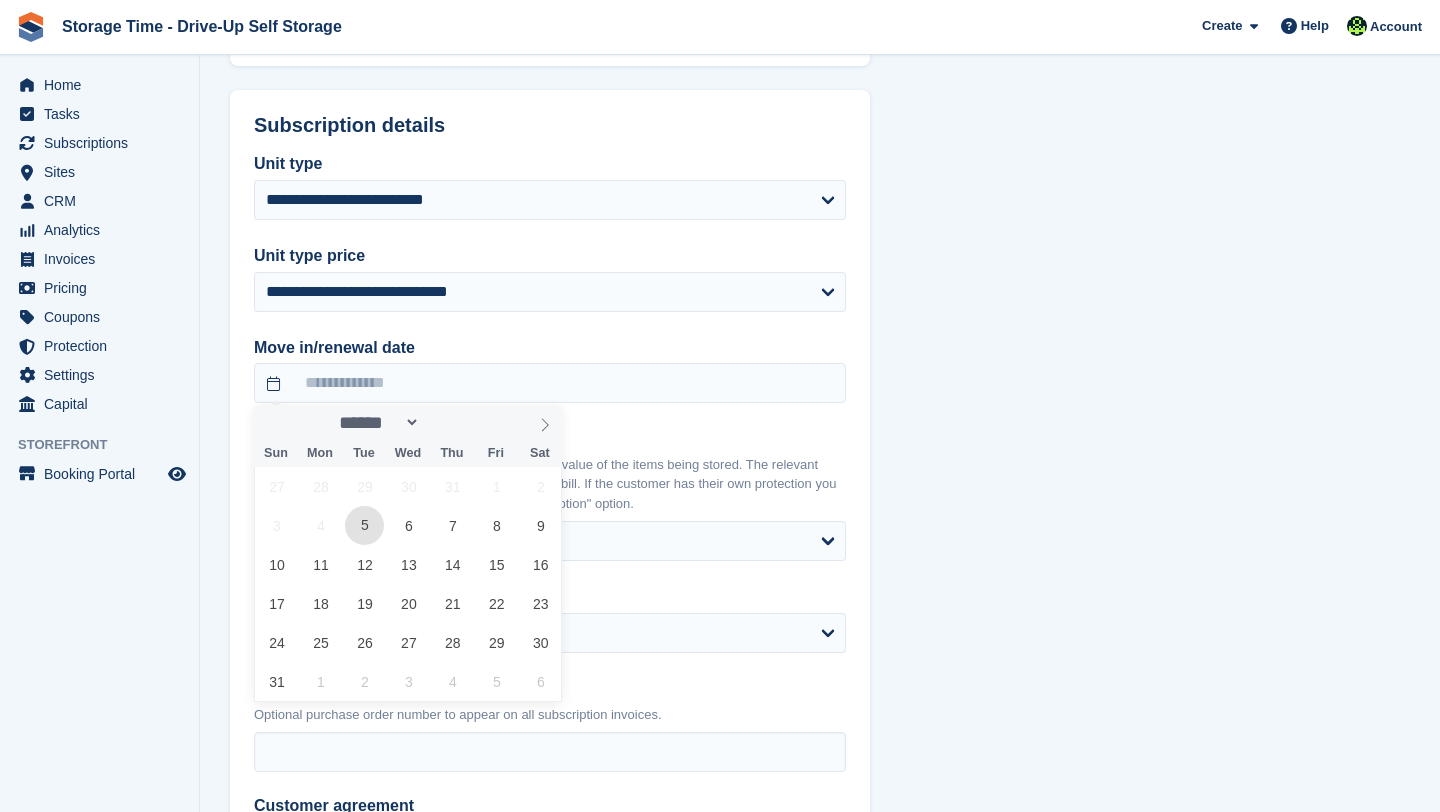 click on "5" at bounding box center (364, 525) 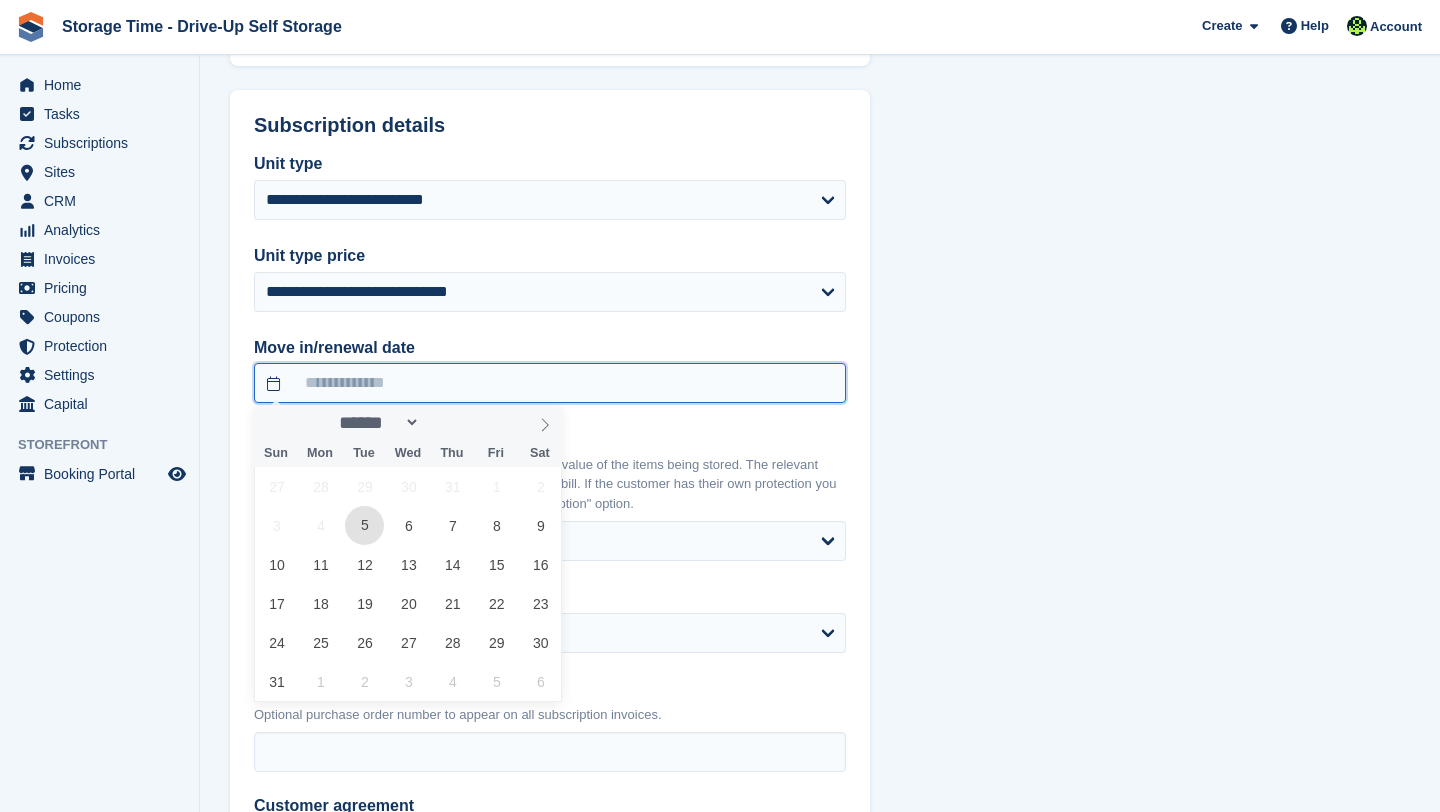 type on "**********" 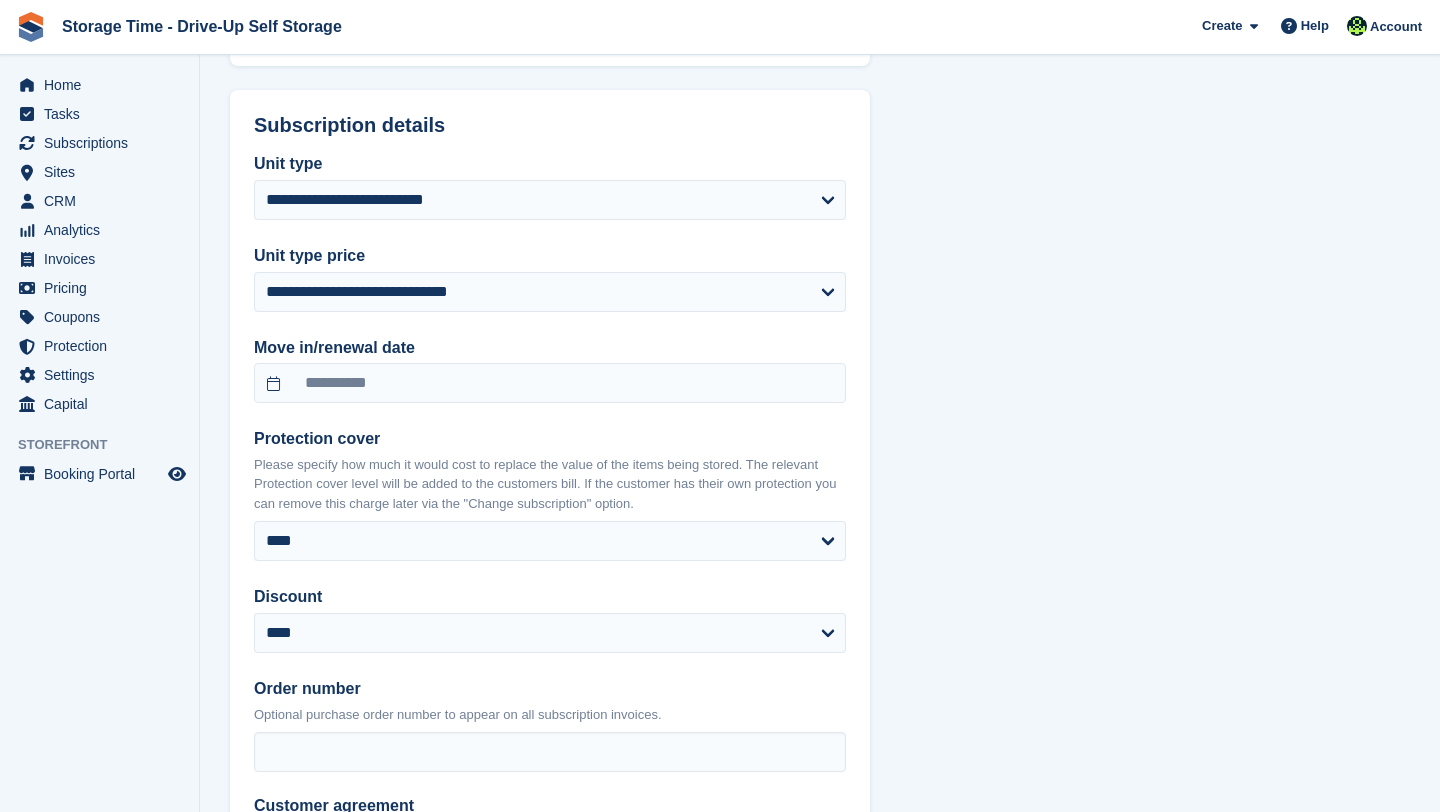 click on "**********" at bounding box center (820, 208) 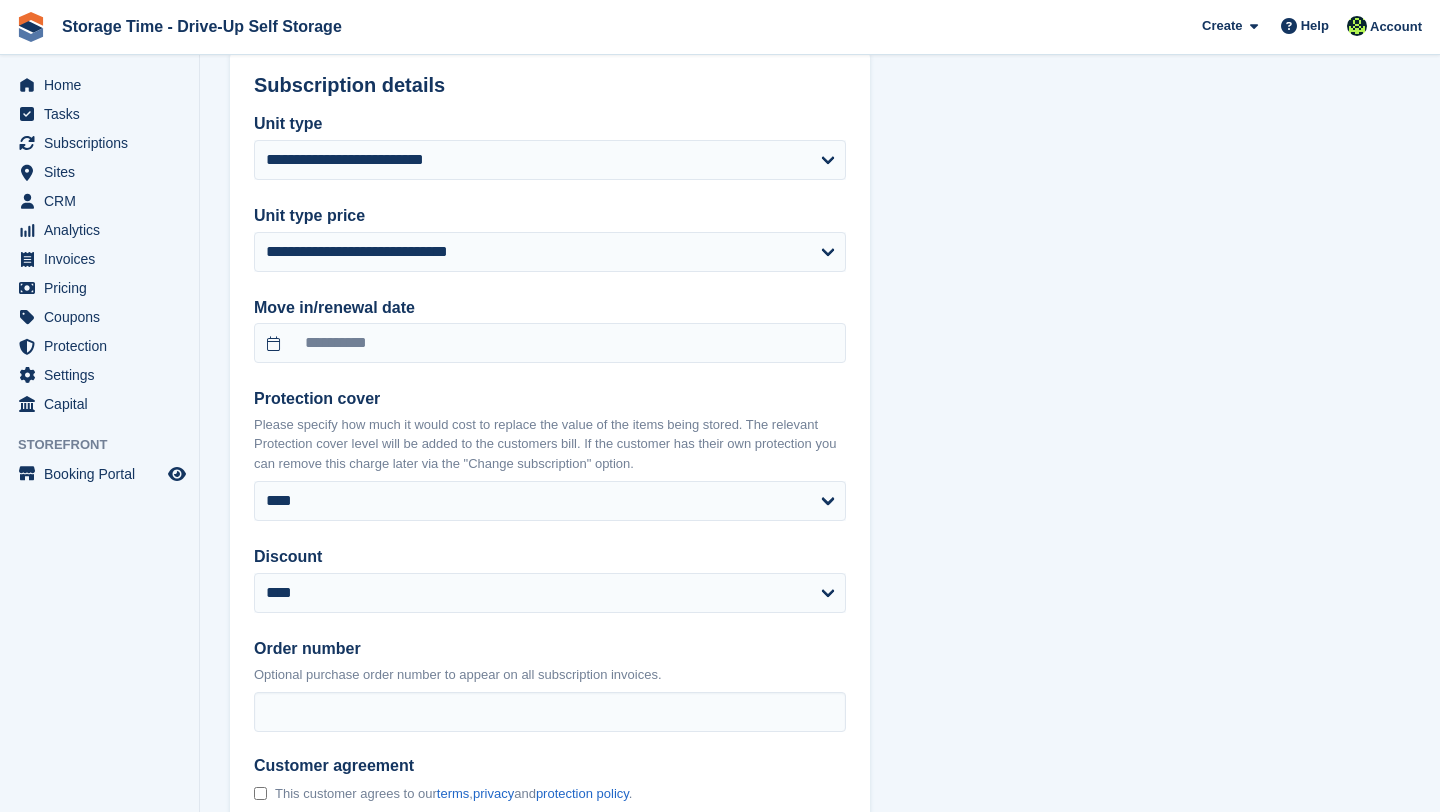 scroll, scrollTop: 1800, scrollLeft: 0, axis: vertical 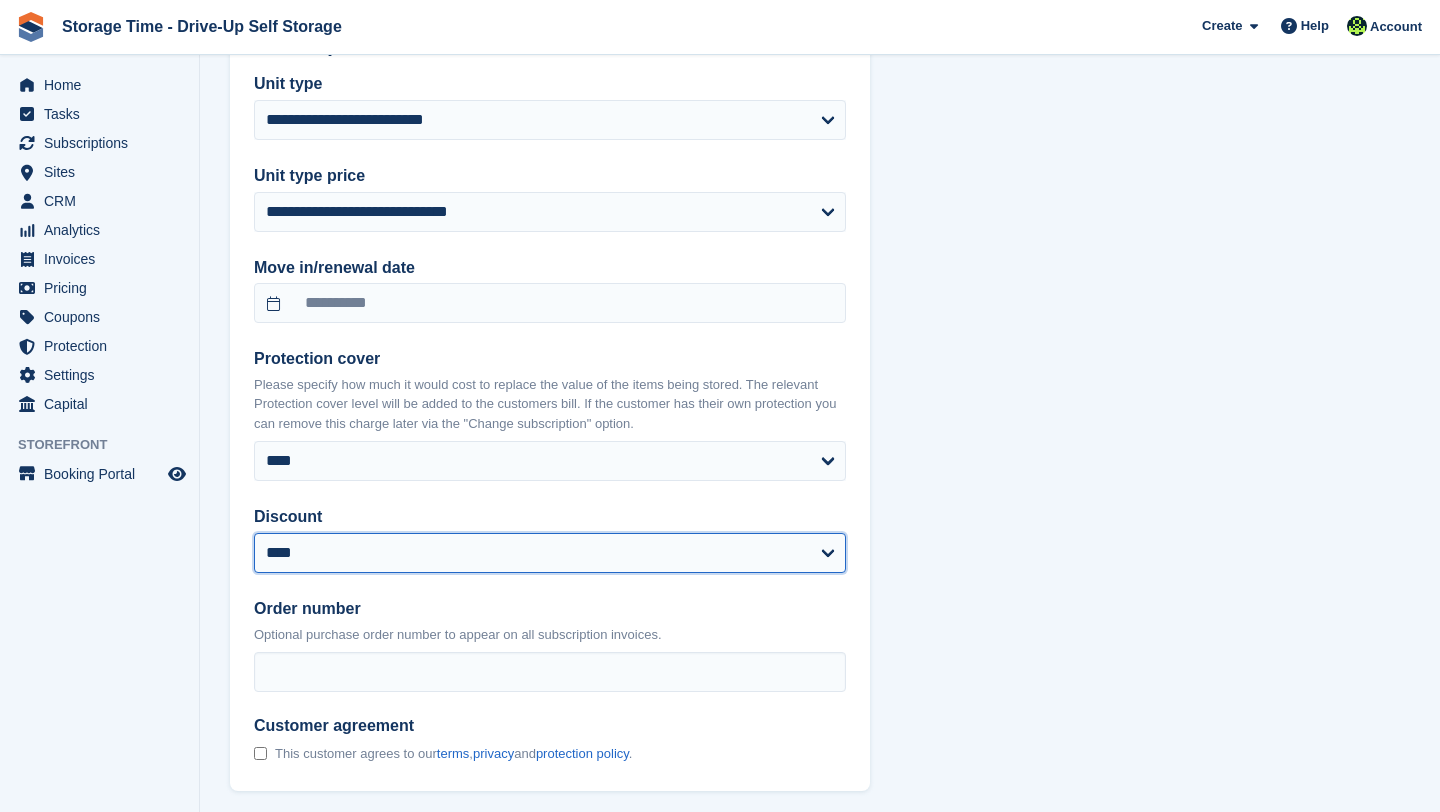 click on "**********" at bounding box center (550, 553) 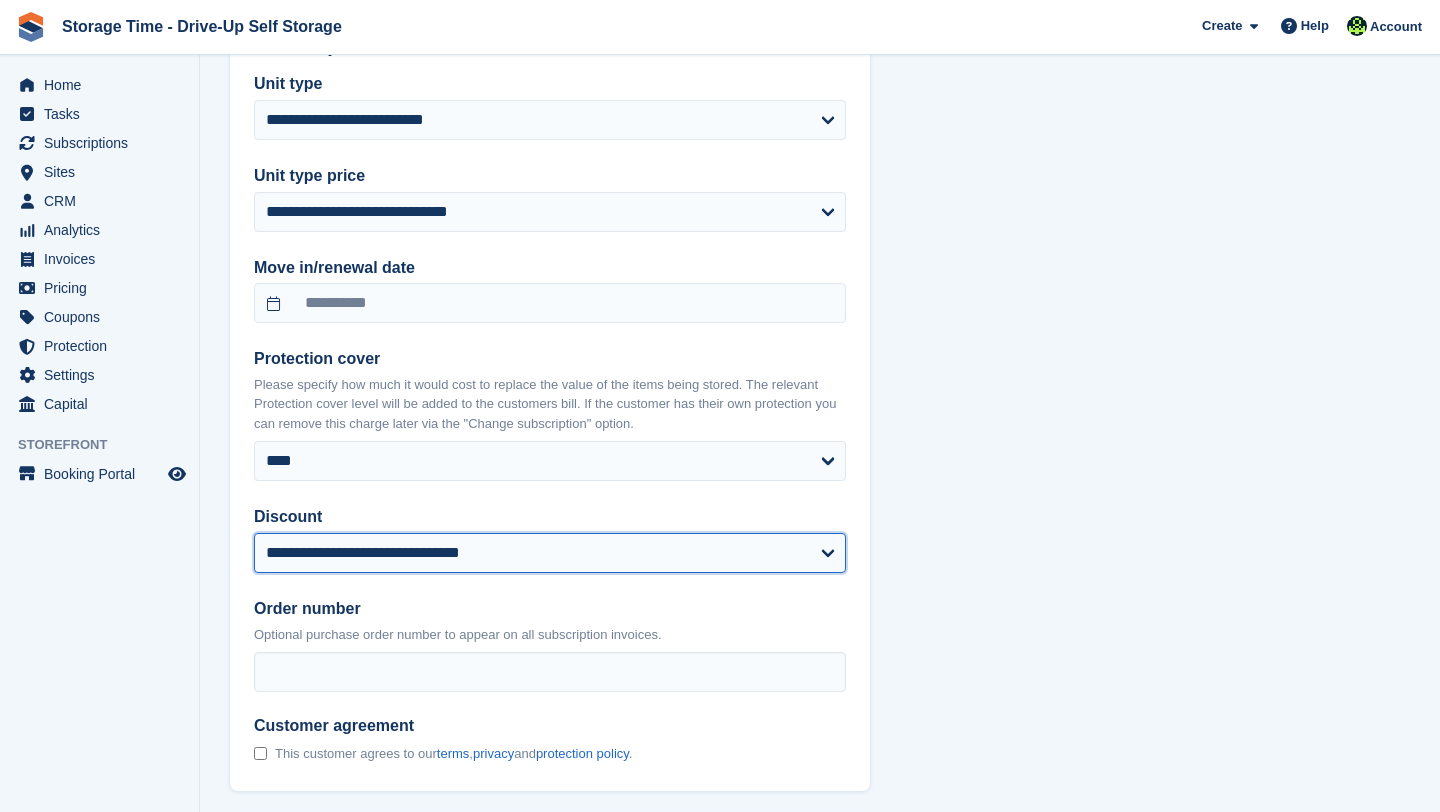 select on "**********" 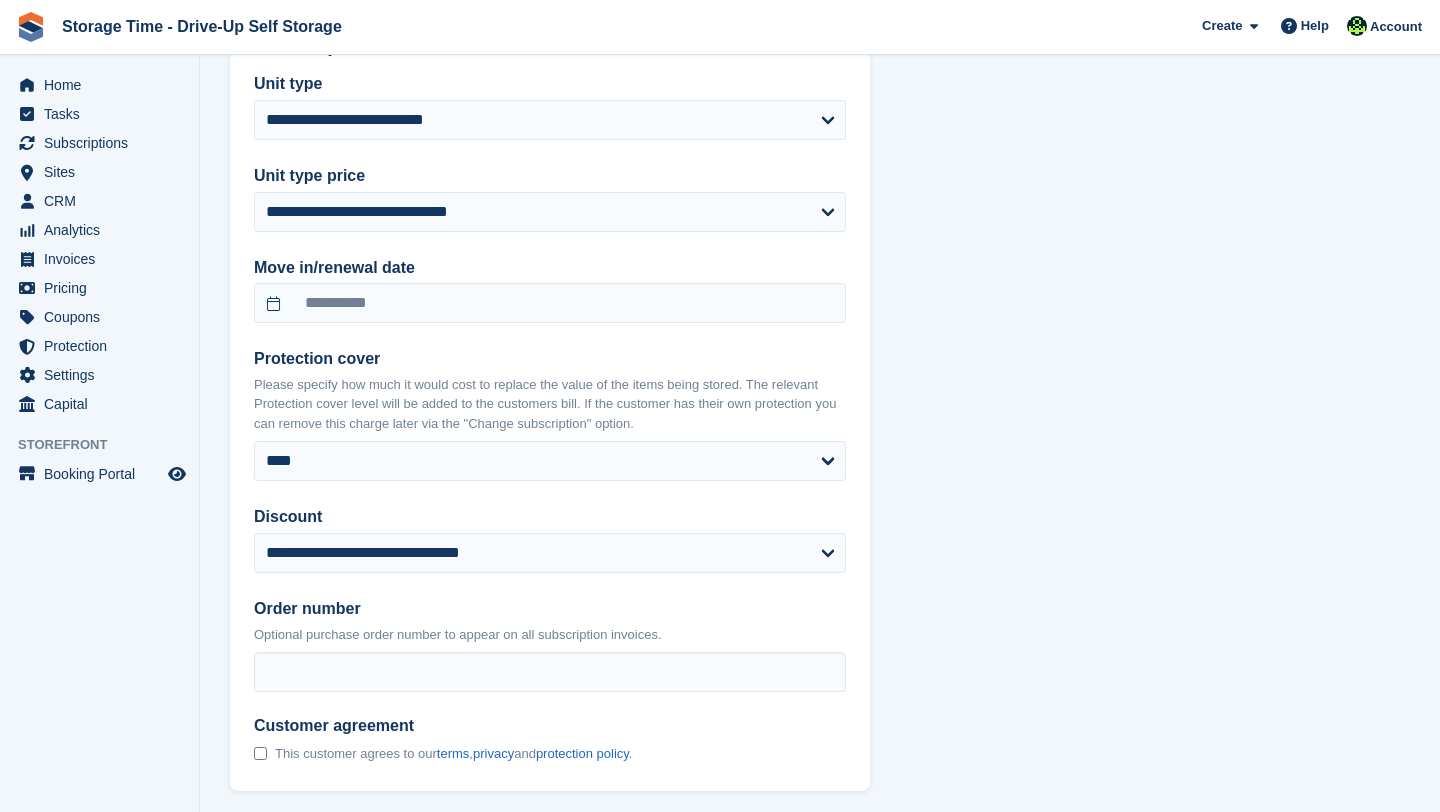 click on "Order number" at bounding box center (550, 609) 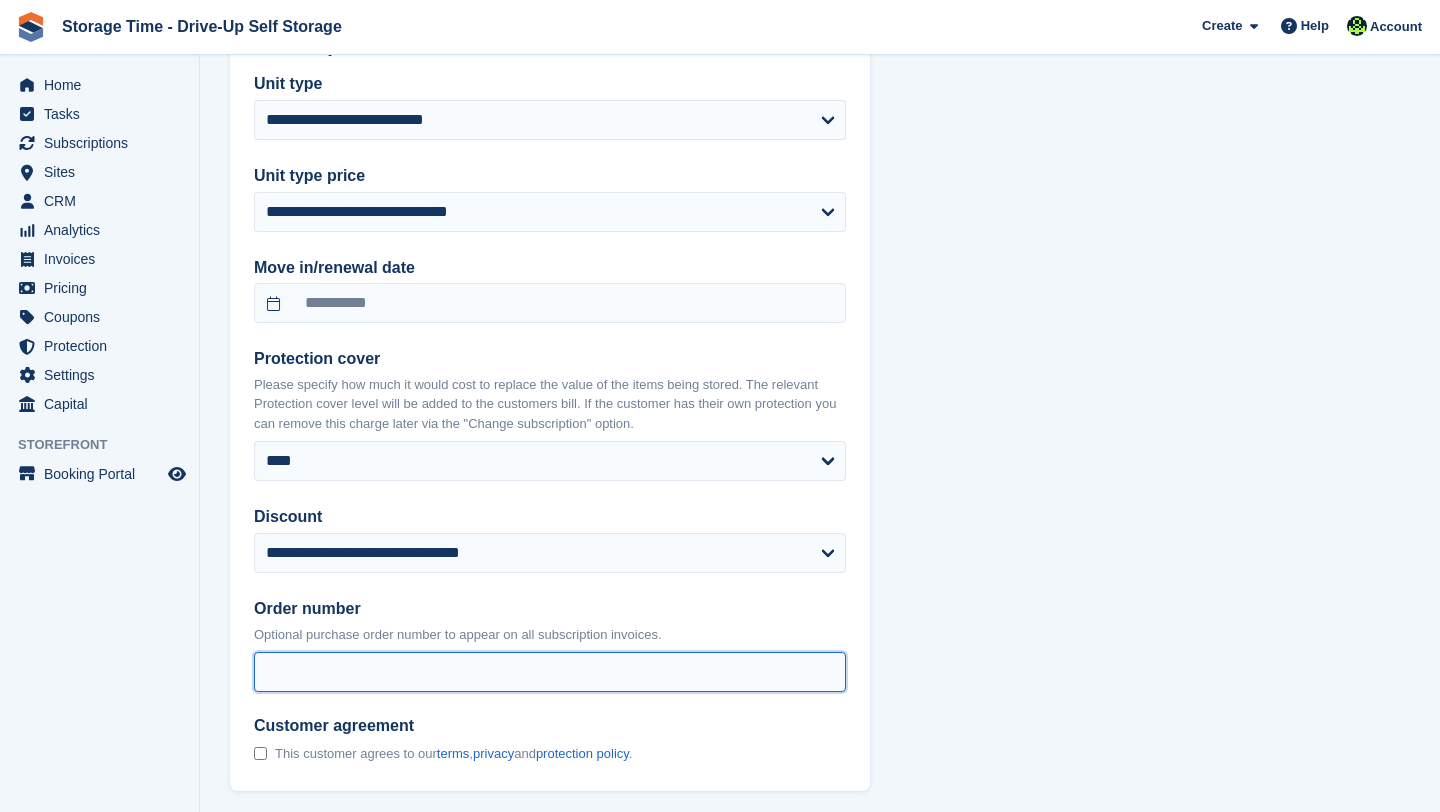 click on "Order number" at bounding box center [550, 672] 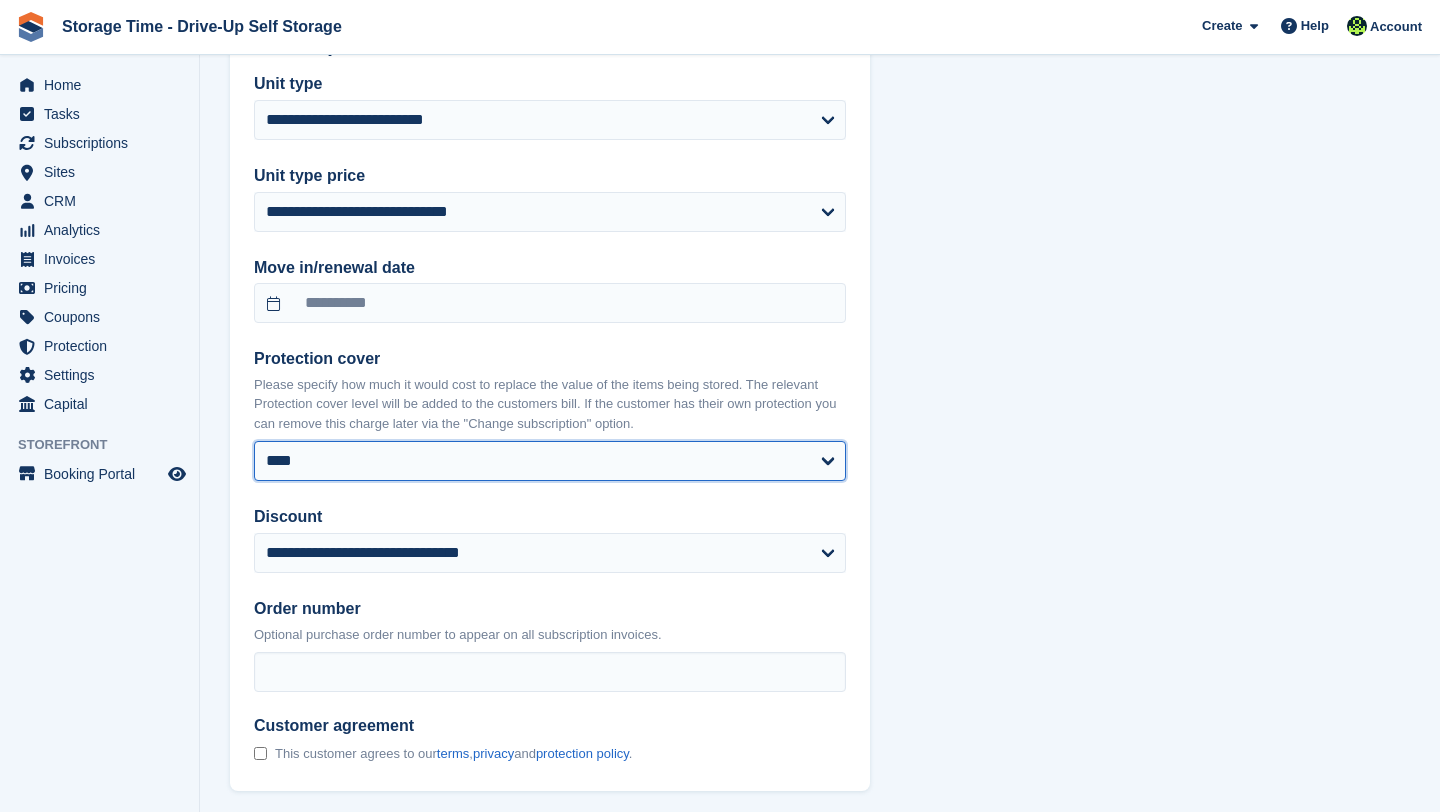 click on "****
******
******
******
******
*******
*******
*******" at bounding box center (550, 461) 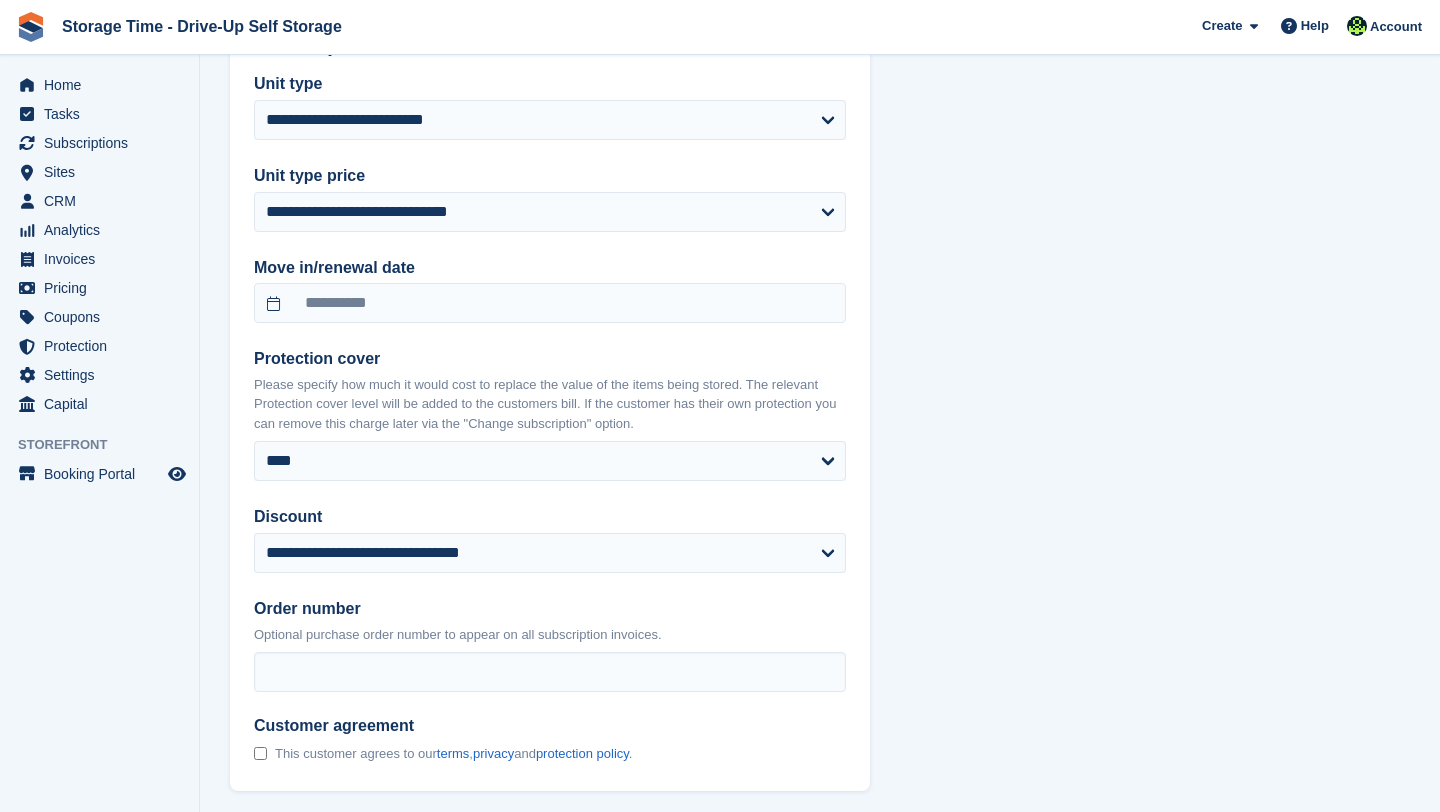 click on "**********" at bounding box center (820, 152) 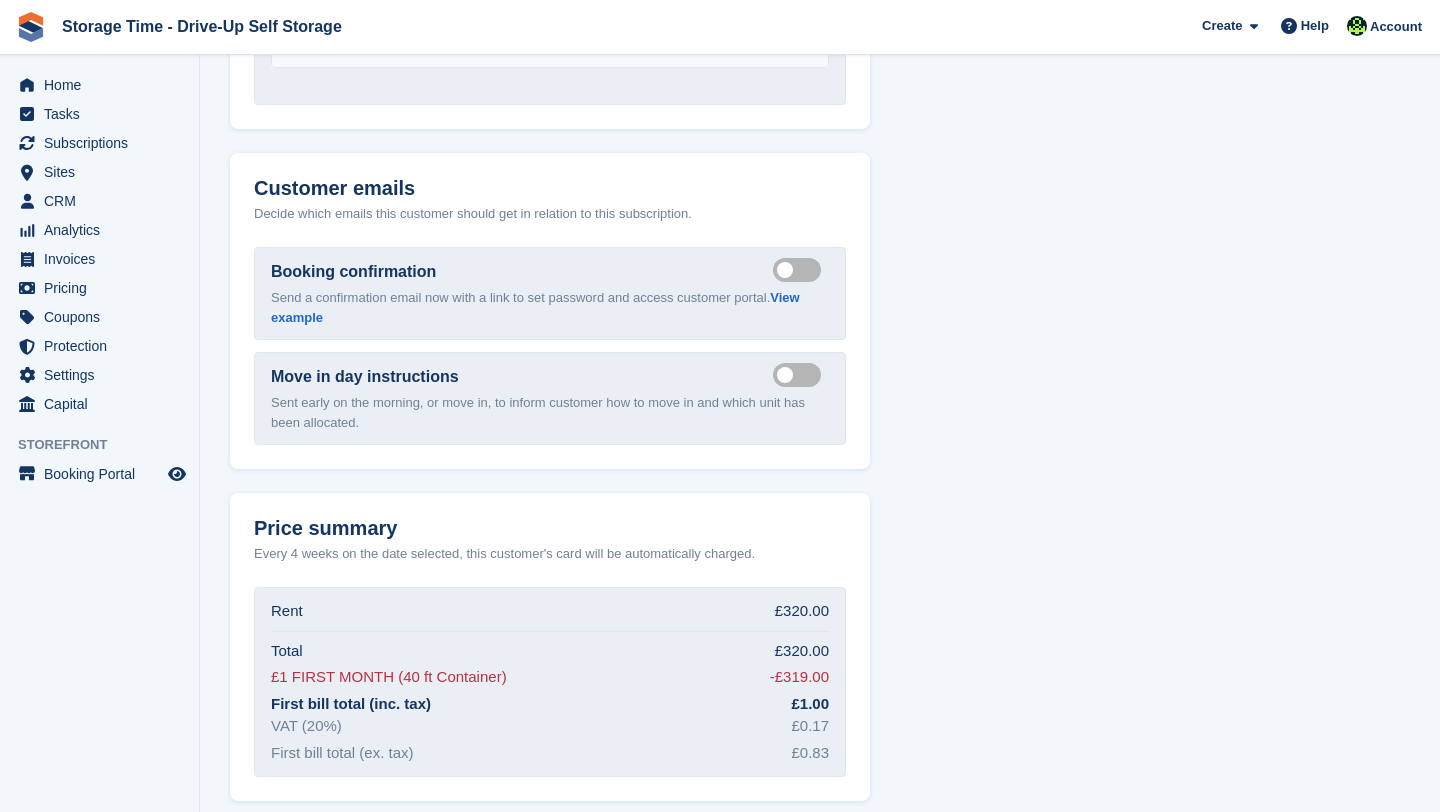 scroll, scrollTop: 2760, scrollLeft: 0, axis: vertical 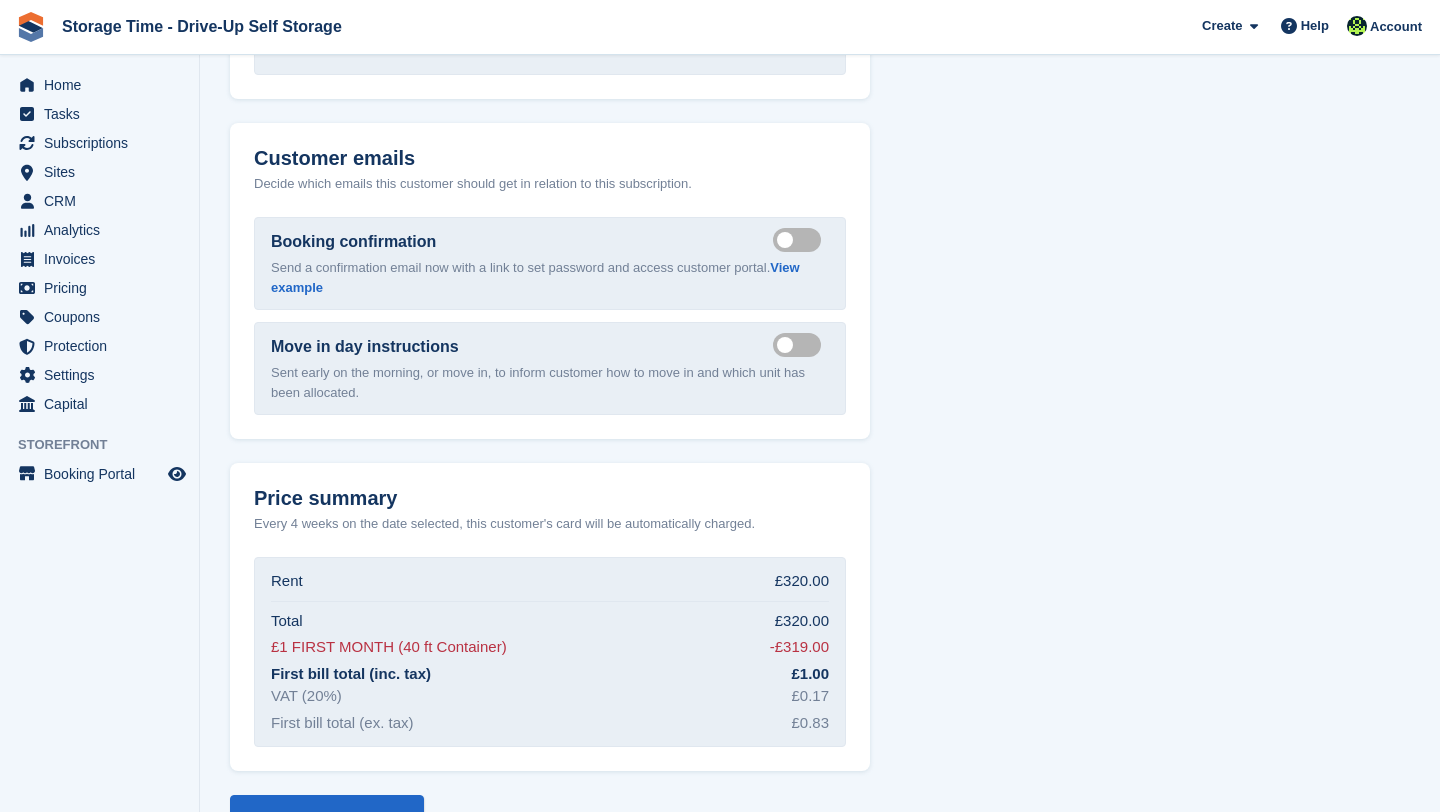 click on "**********" at bounding box center (820, -808) 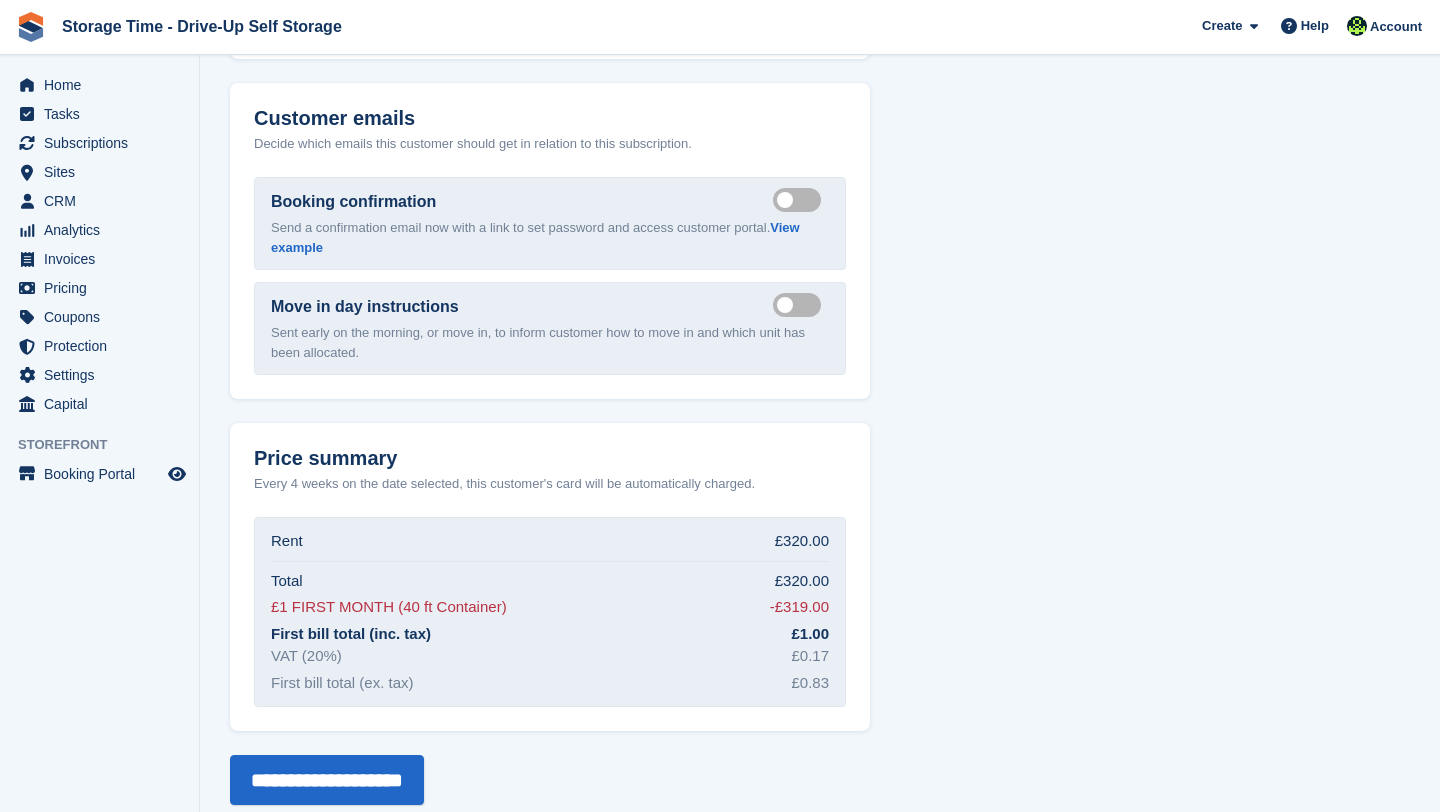 scroll, scrollTop: 2823, scrollLeft: 0, axis: vertical 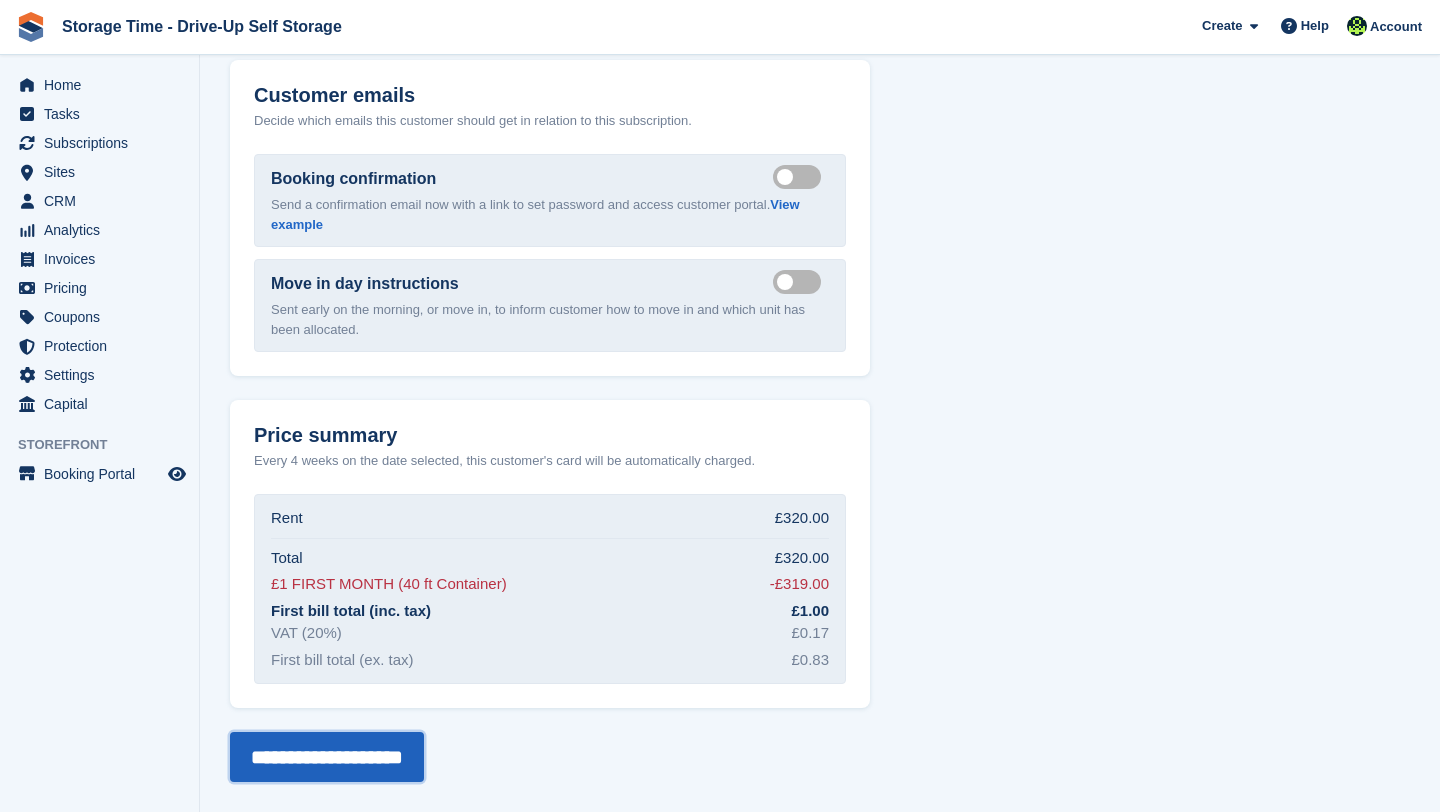 click on "**********" at bounding box center [327, 757] 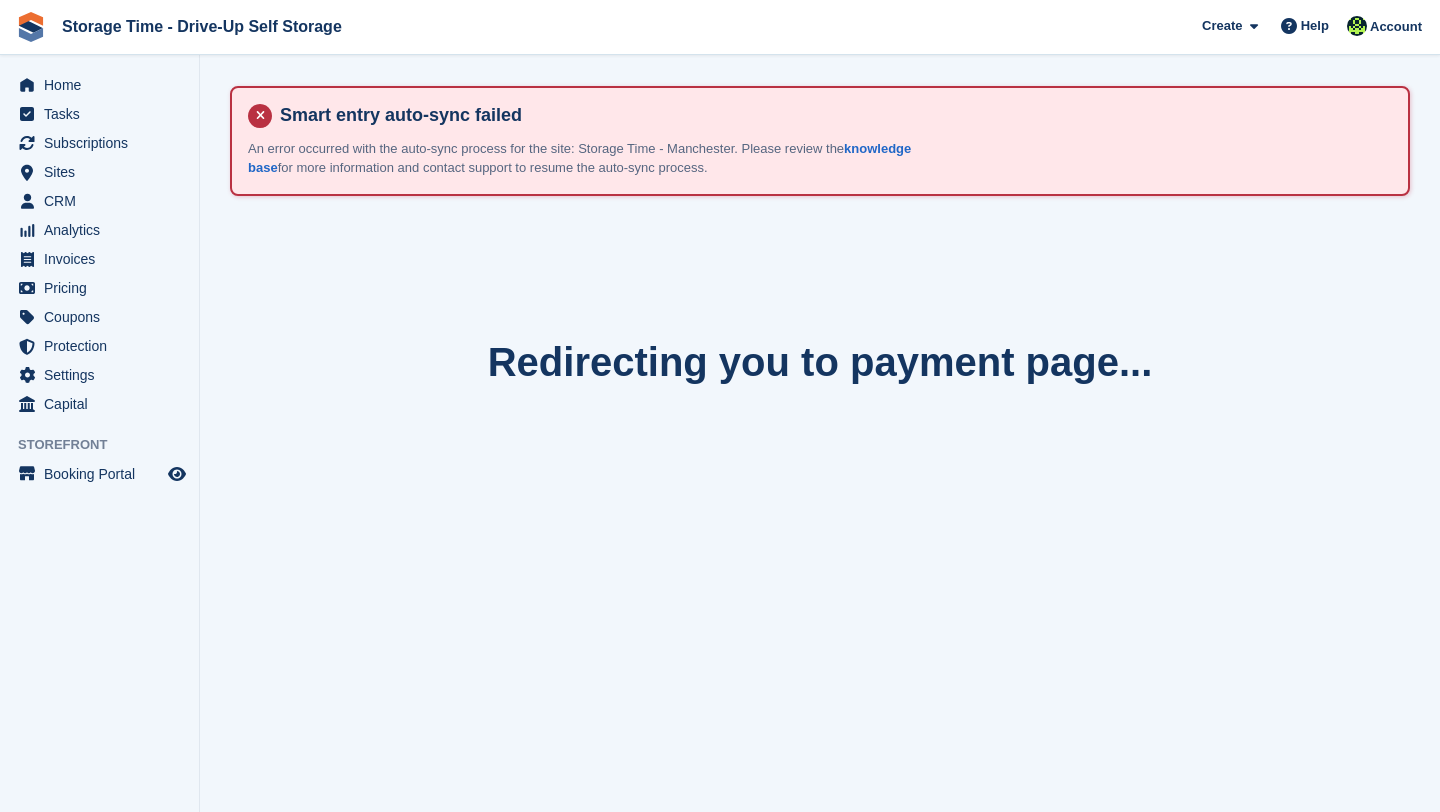 scroll, scrollTop: 0, scrollLeft: 0, axis: both 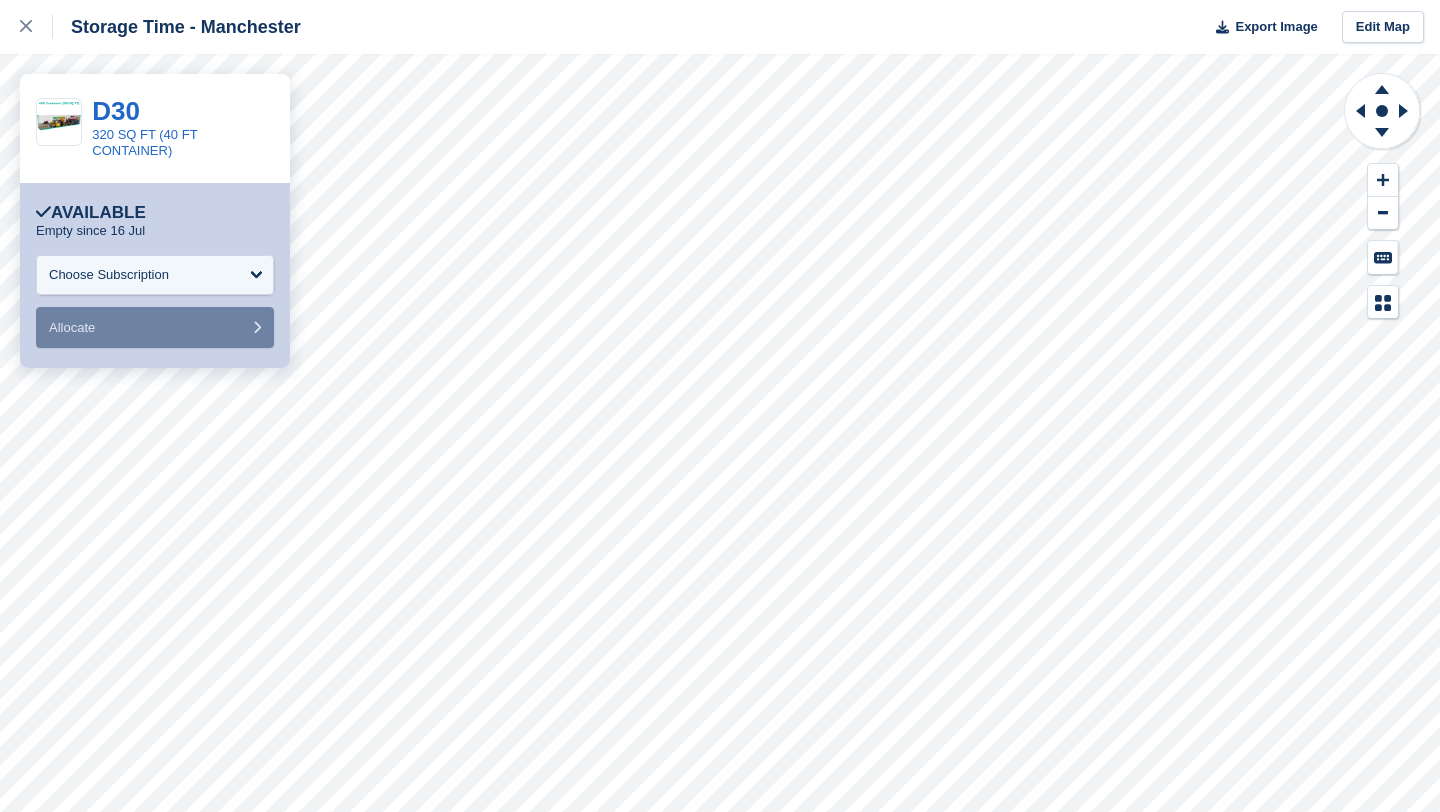 click on "Choose Subscription" at bounding box center [155, 275] 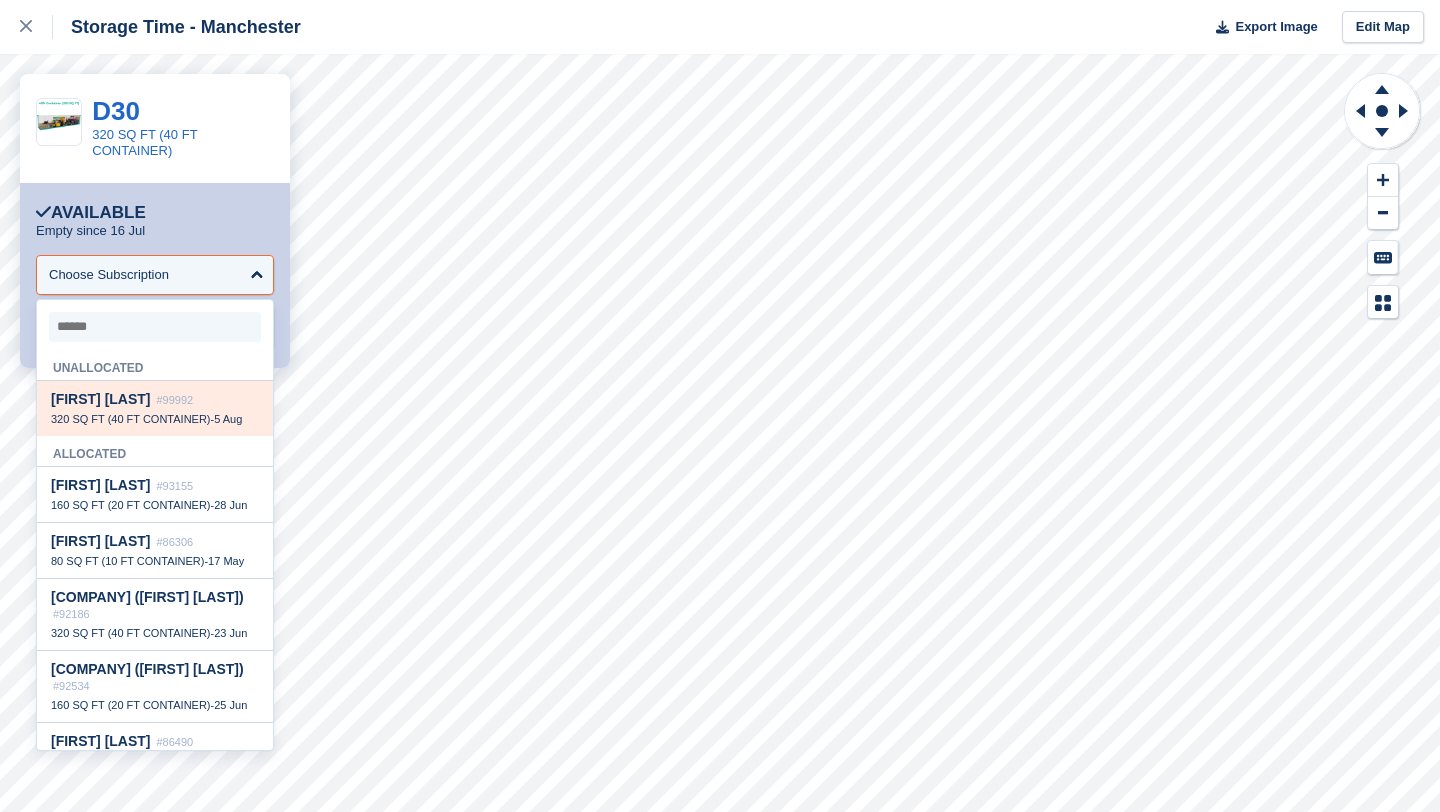 click on "[FIRST] [LAST]
[NUMBER]" at bounding box center [155, 399] 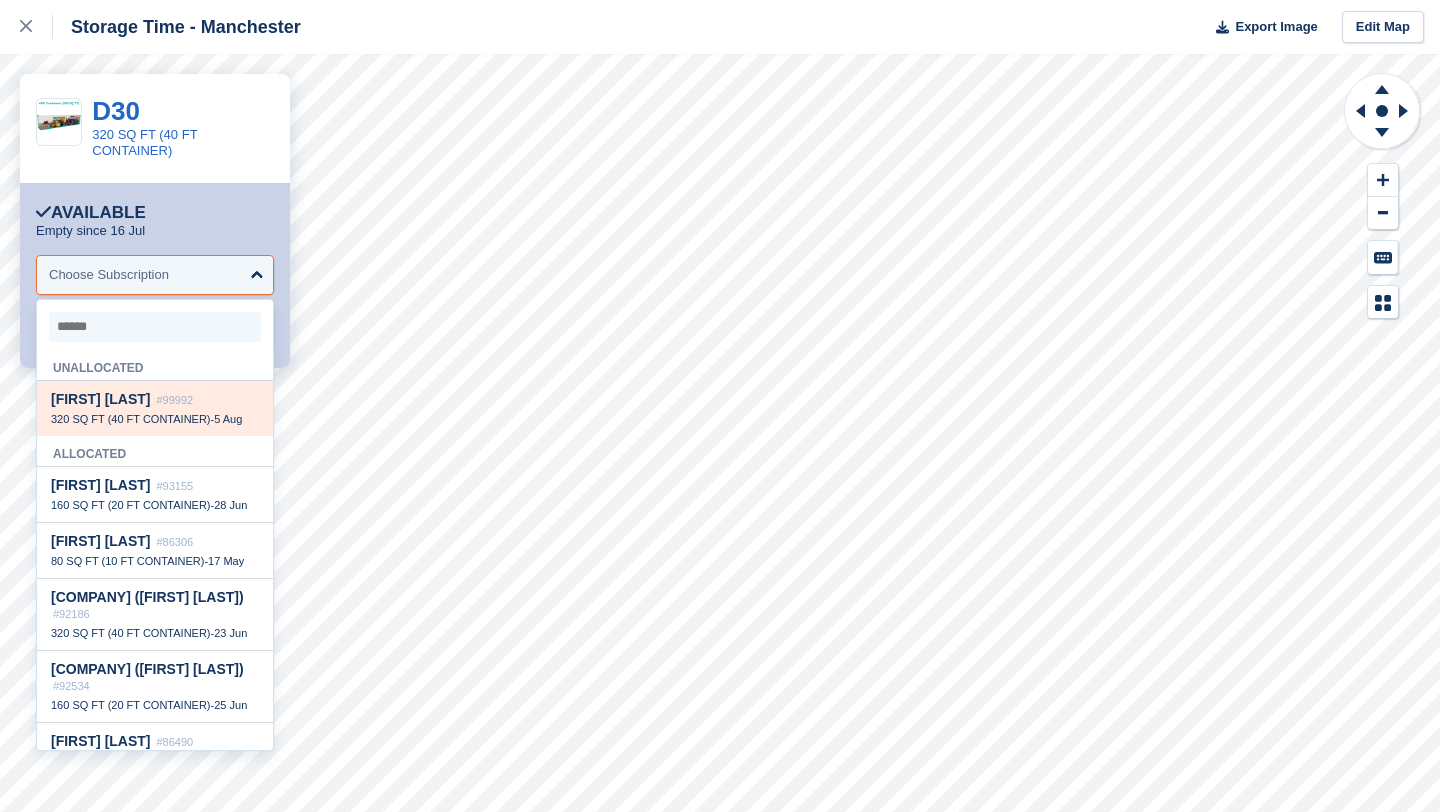 select on "*****" 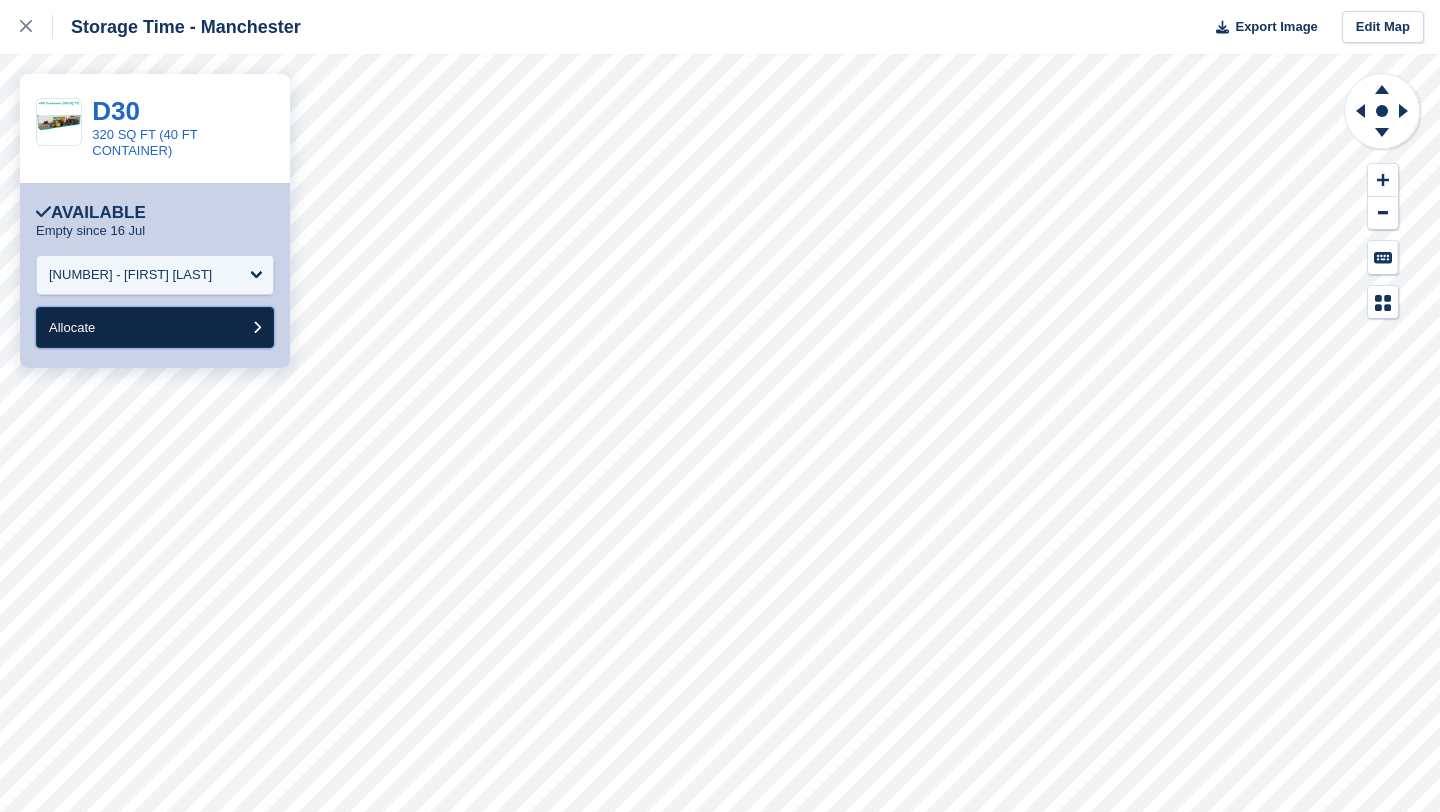click on "Allocate" at bounding box center (155, 327) 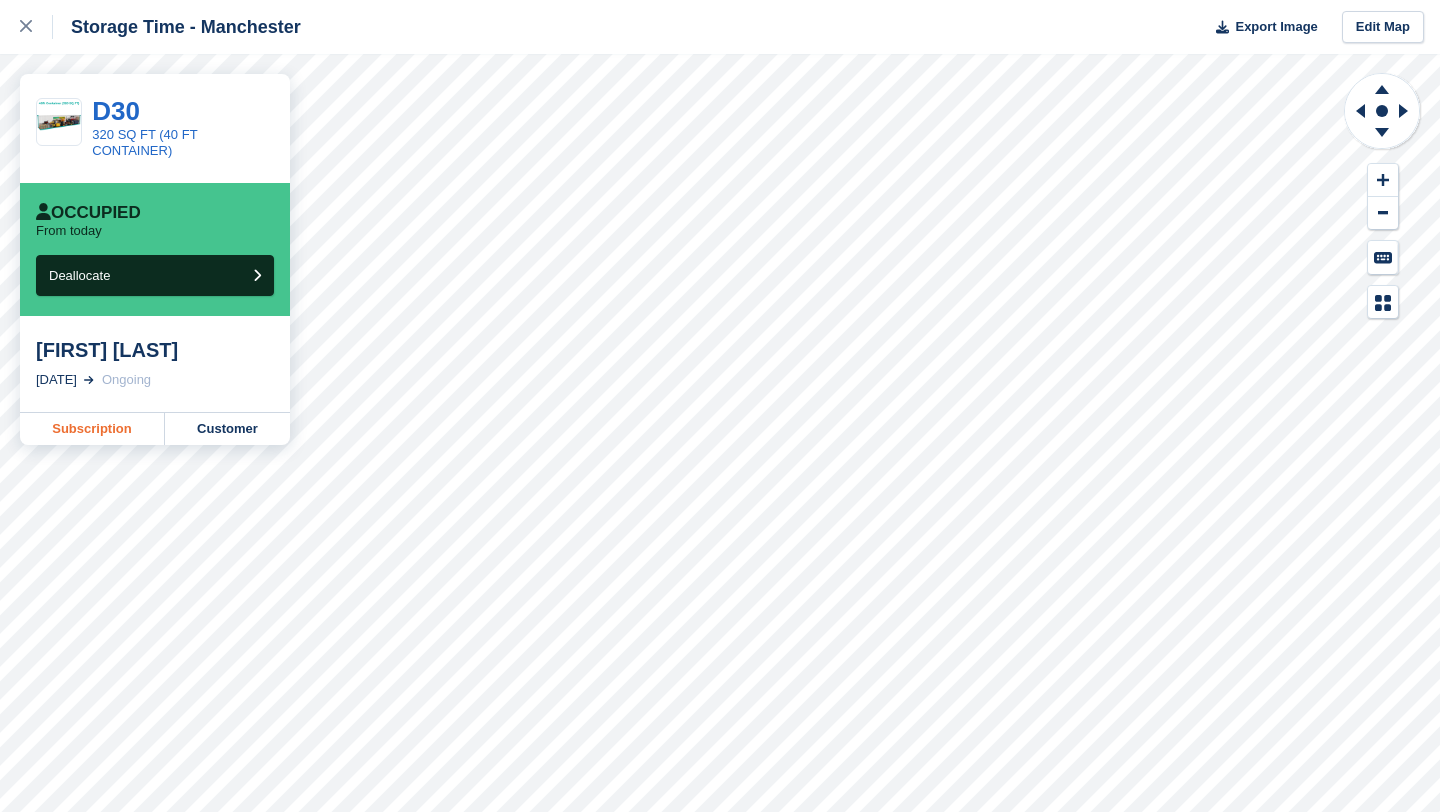 click on "Subscription" at bounding box center (92, 429) 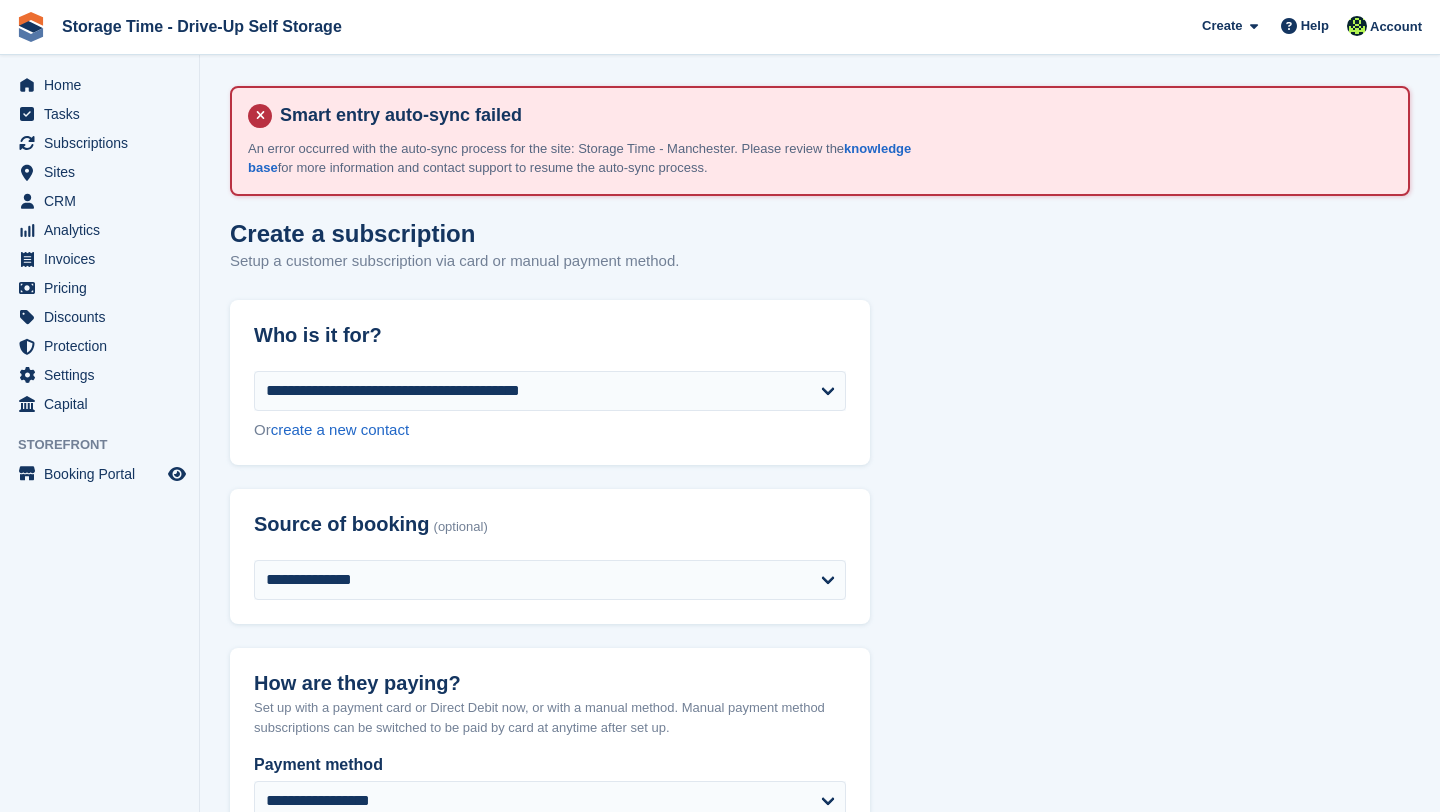 select on "******" 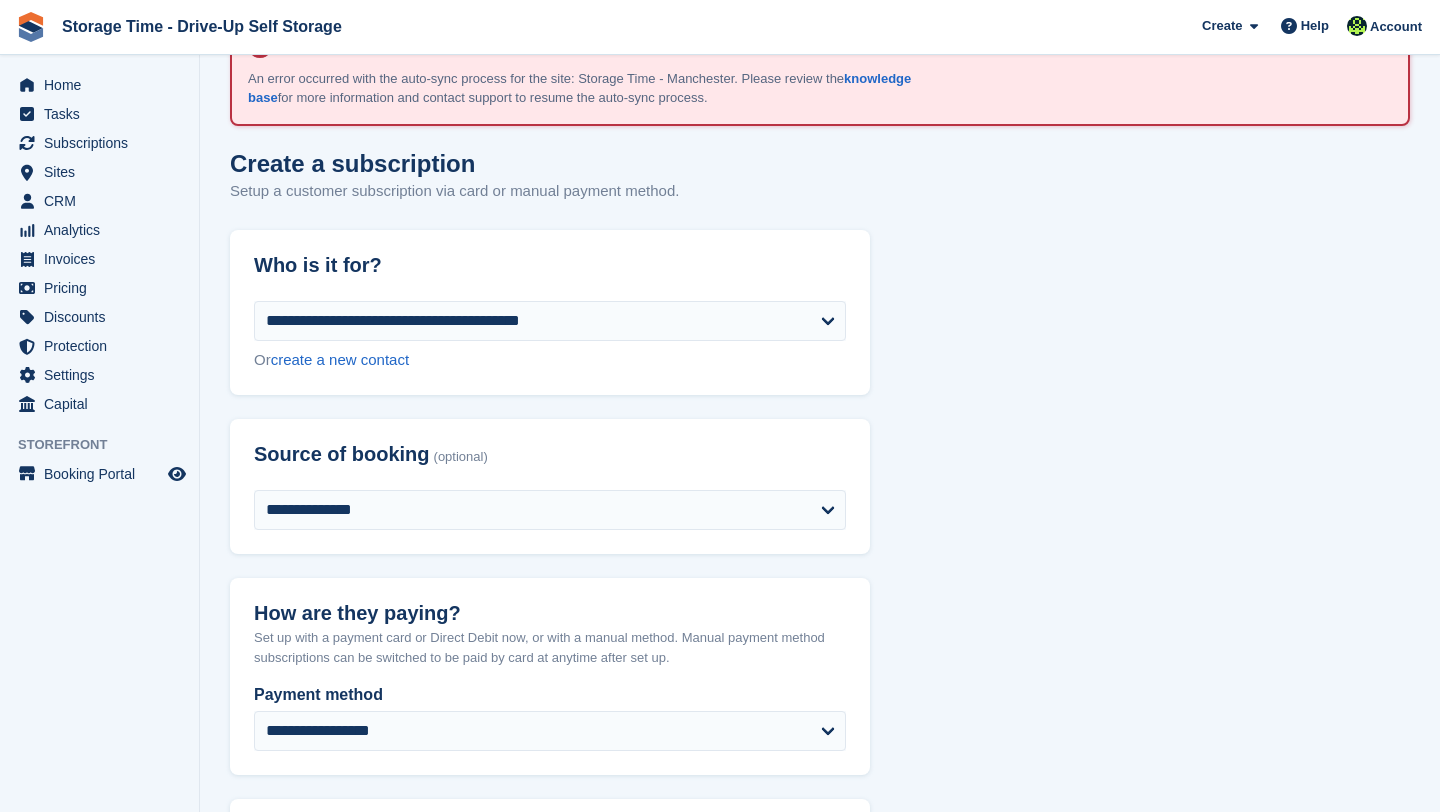 scroll, scrollTop: 40, scrollLeft: 0, axis: vertical 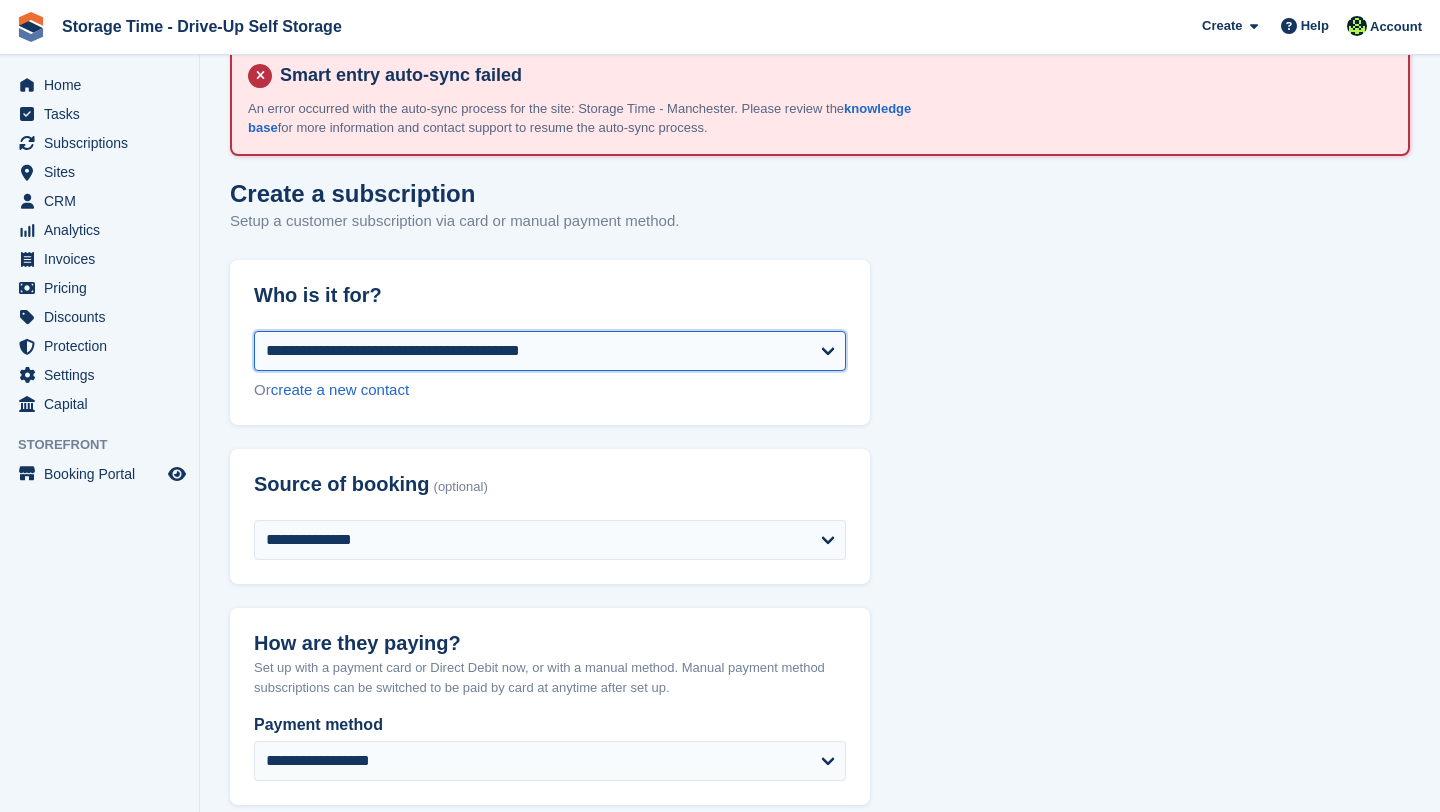 click on "**********" at bounding box center (550, 351) 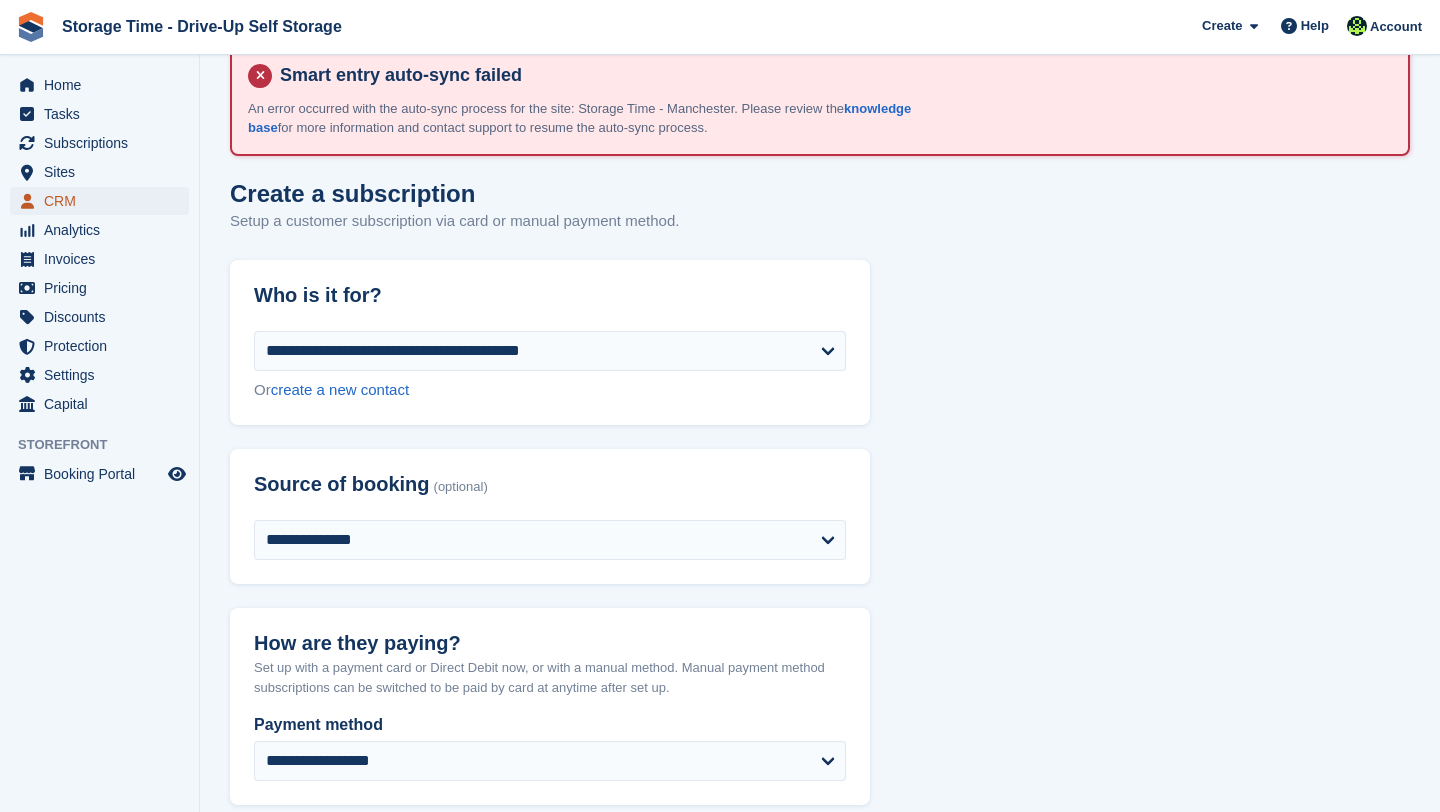 click on "CRM" at bounding box center [104, 201] 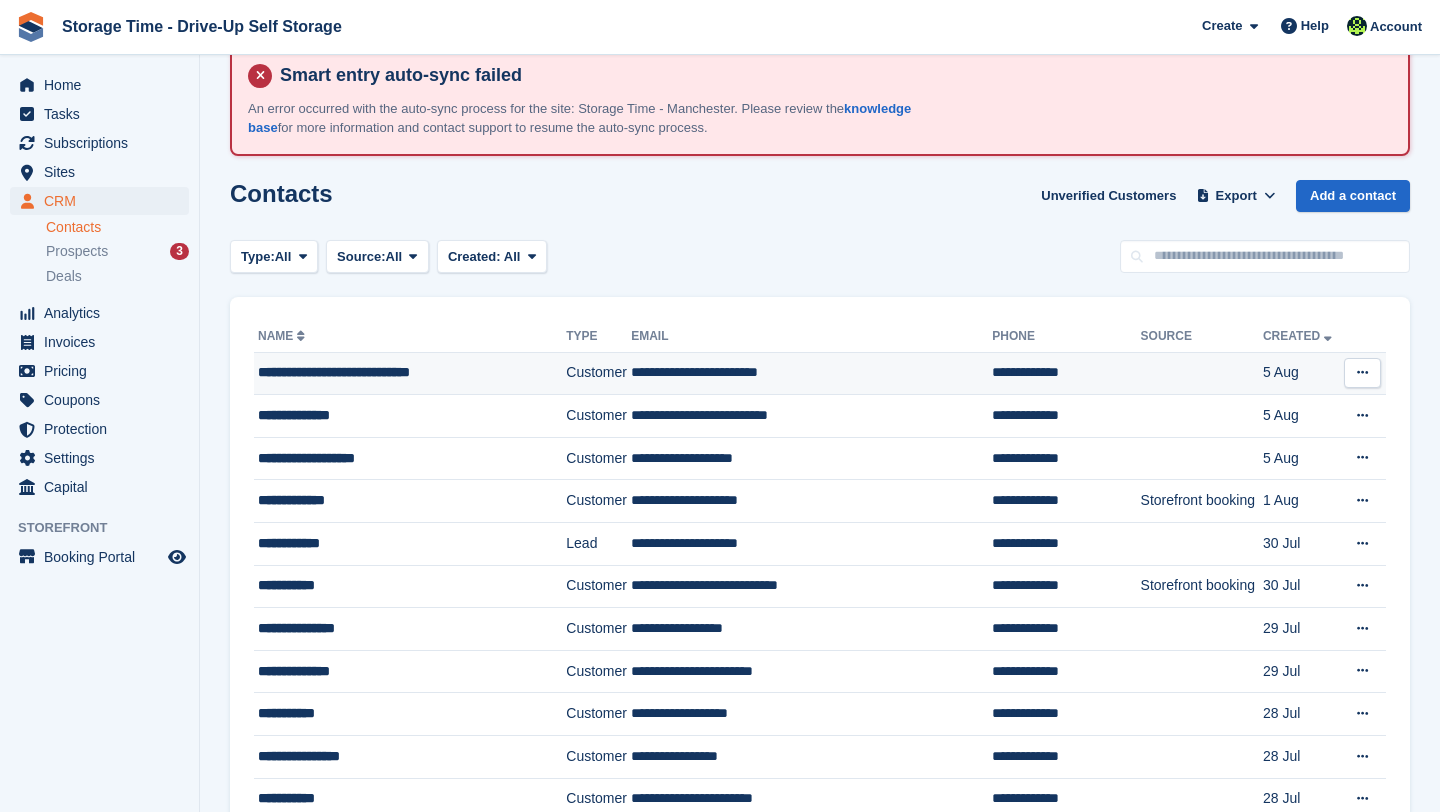 scroll, scrollTop: 0, scrollLeft: 0, axis: both 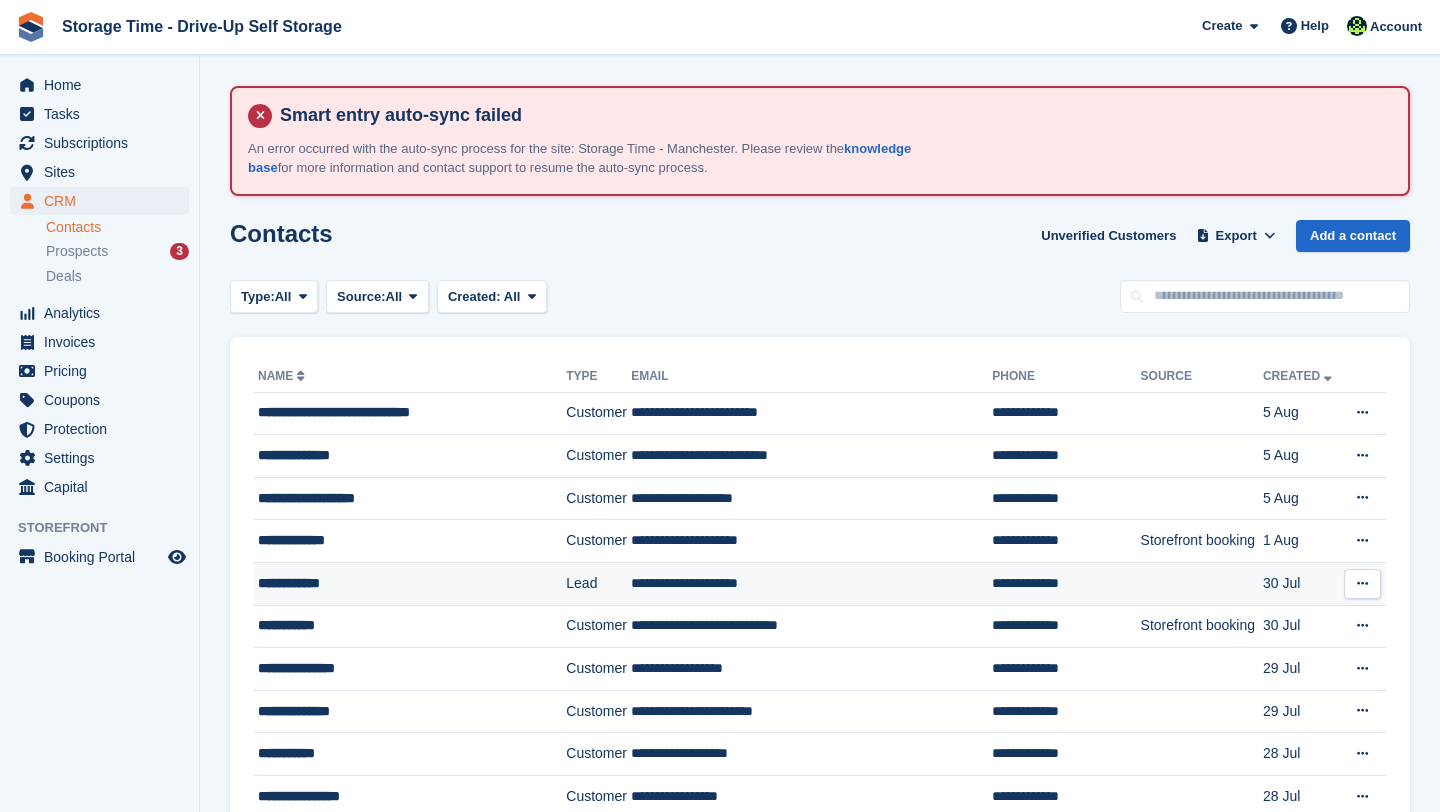 click on "**********" at bounding box center [402, 583] 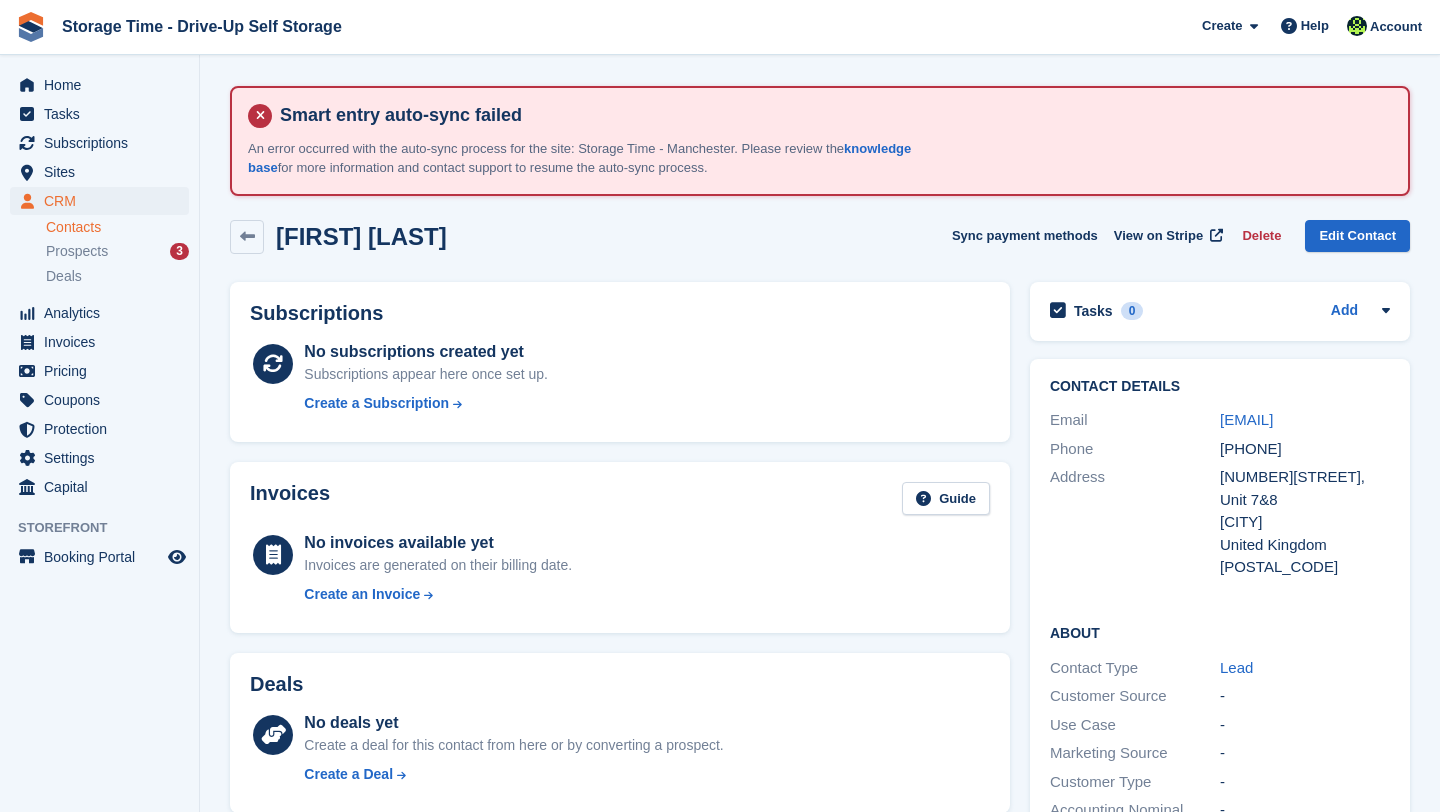 scroll, scrollTop: 0, scrollLeft: 0, axis: both 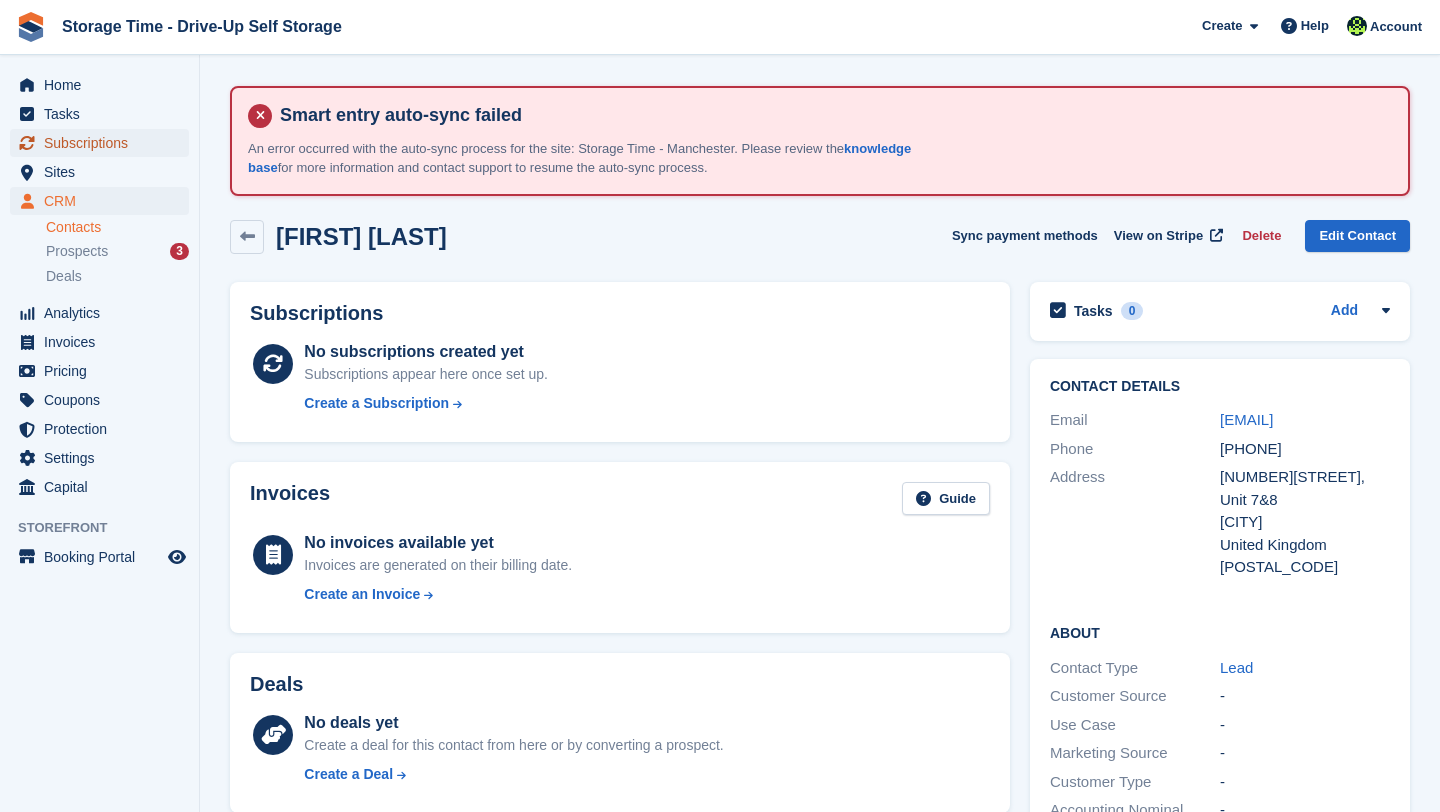 click on "Subscriptions" at bounding box center (104, 143) 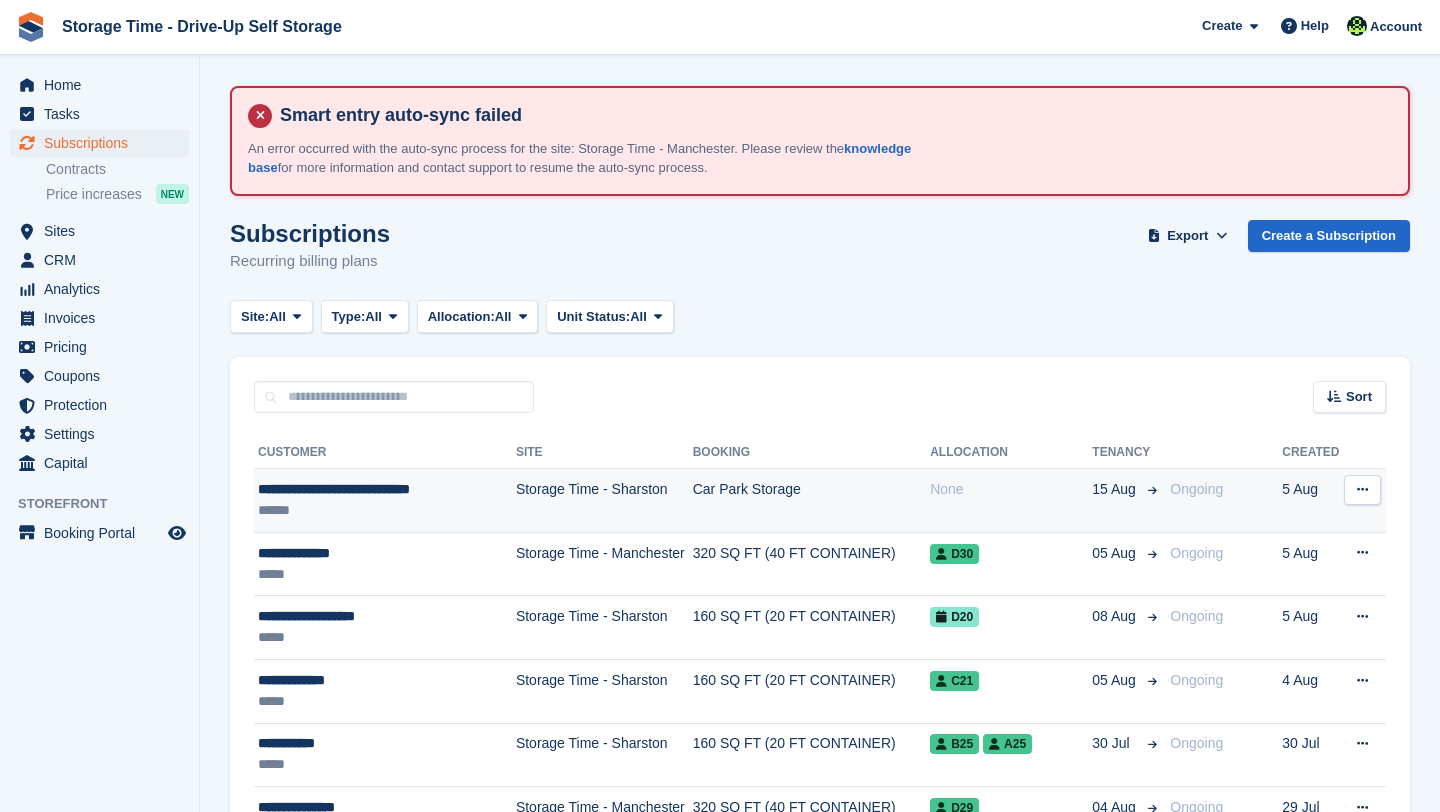 click on "Storage Time - Sharston" at bounding box center (604, 501) 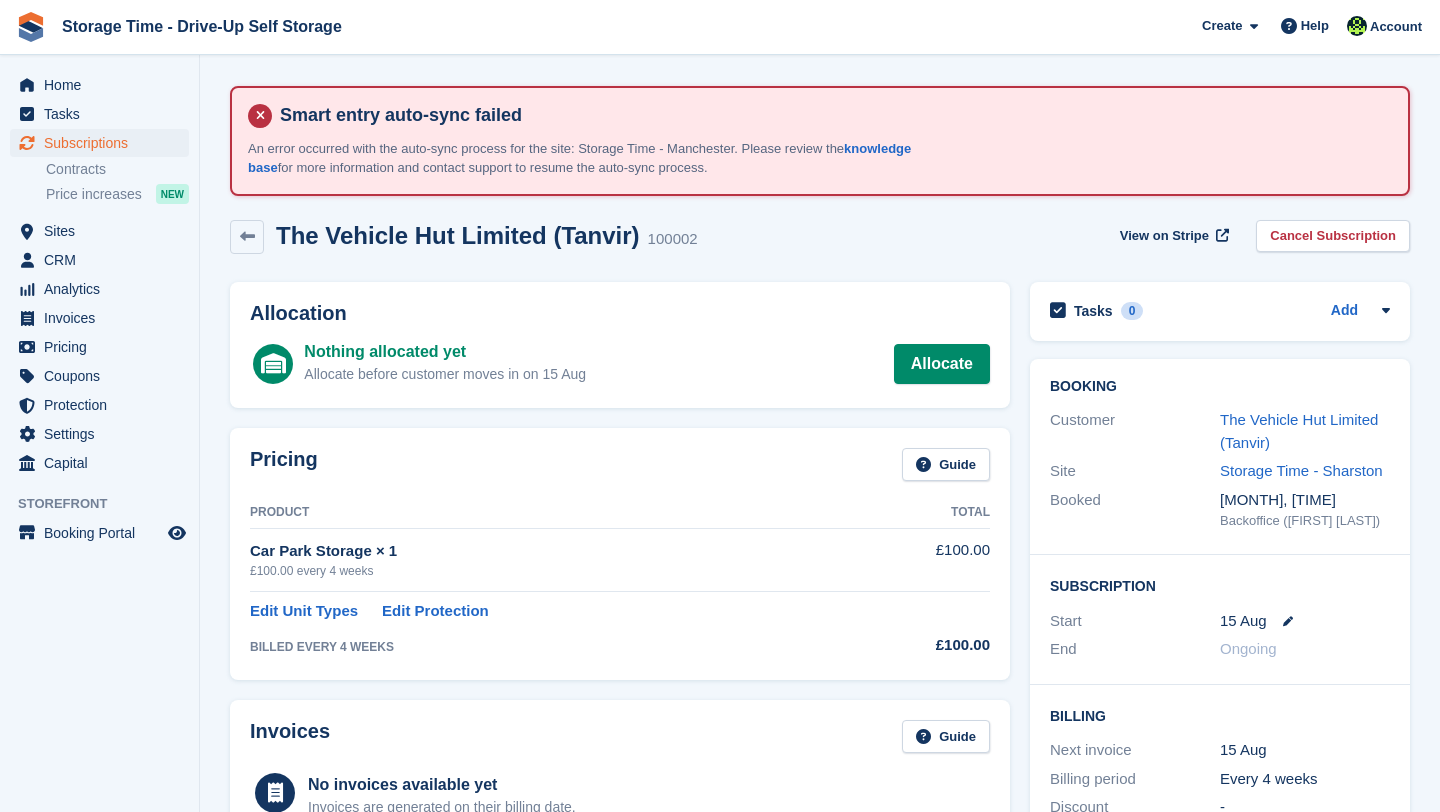 scroll, scrollTop: 0, scrollLeft: 0, axis: both 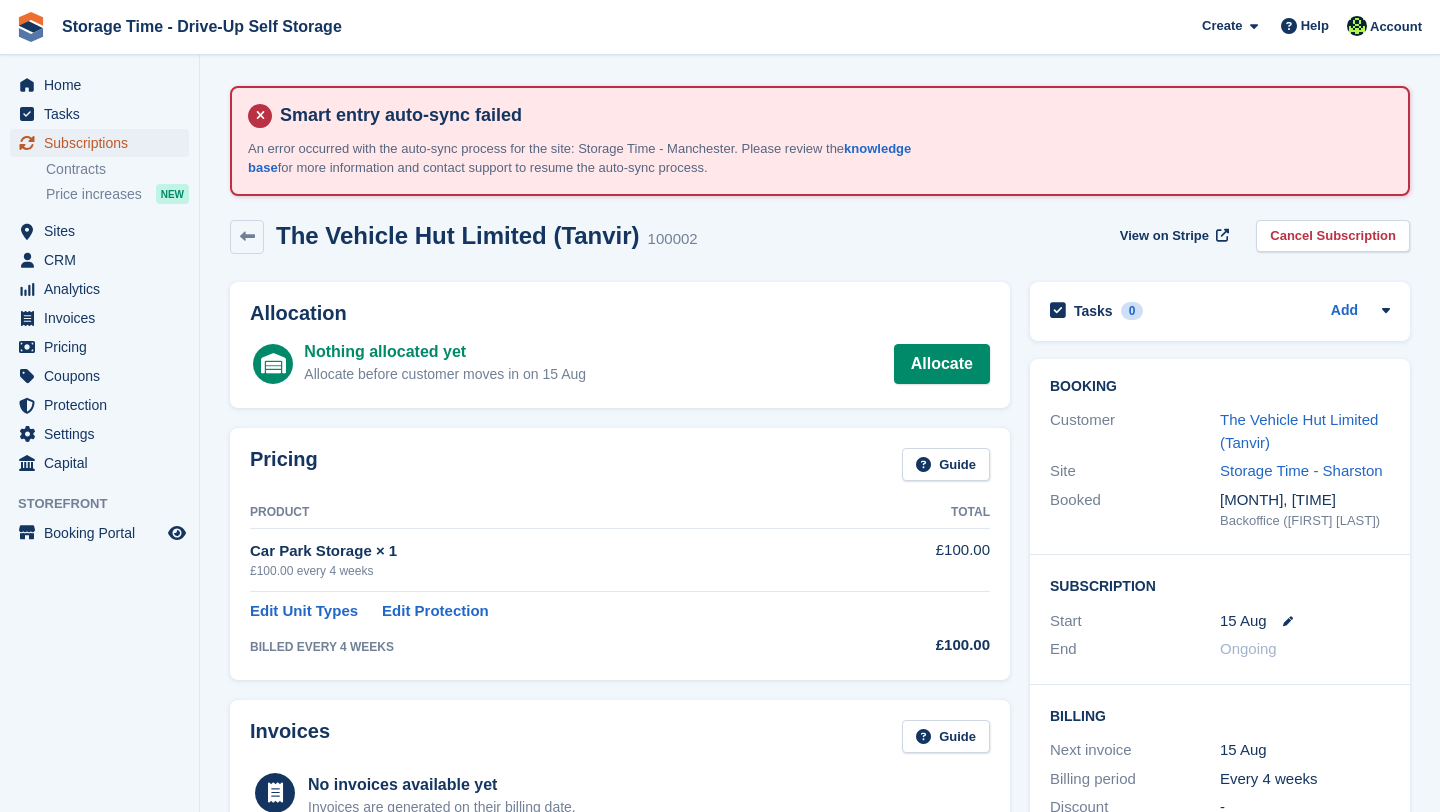 click on "Subscriptions" at bounding box center [104, 143] 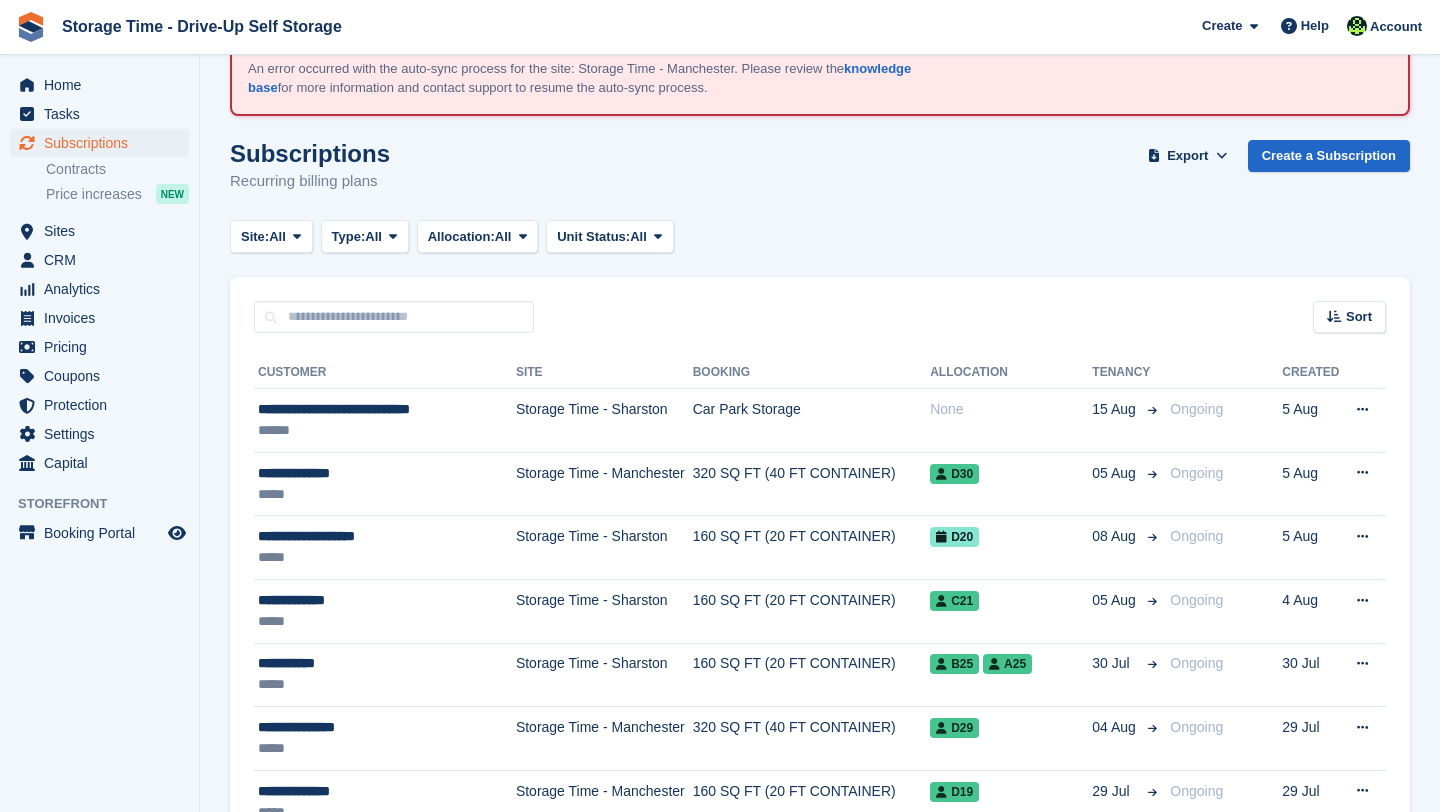 scroll, scrollTop: 120, scrollLeft: 0, axis: vertical 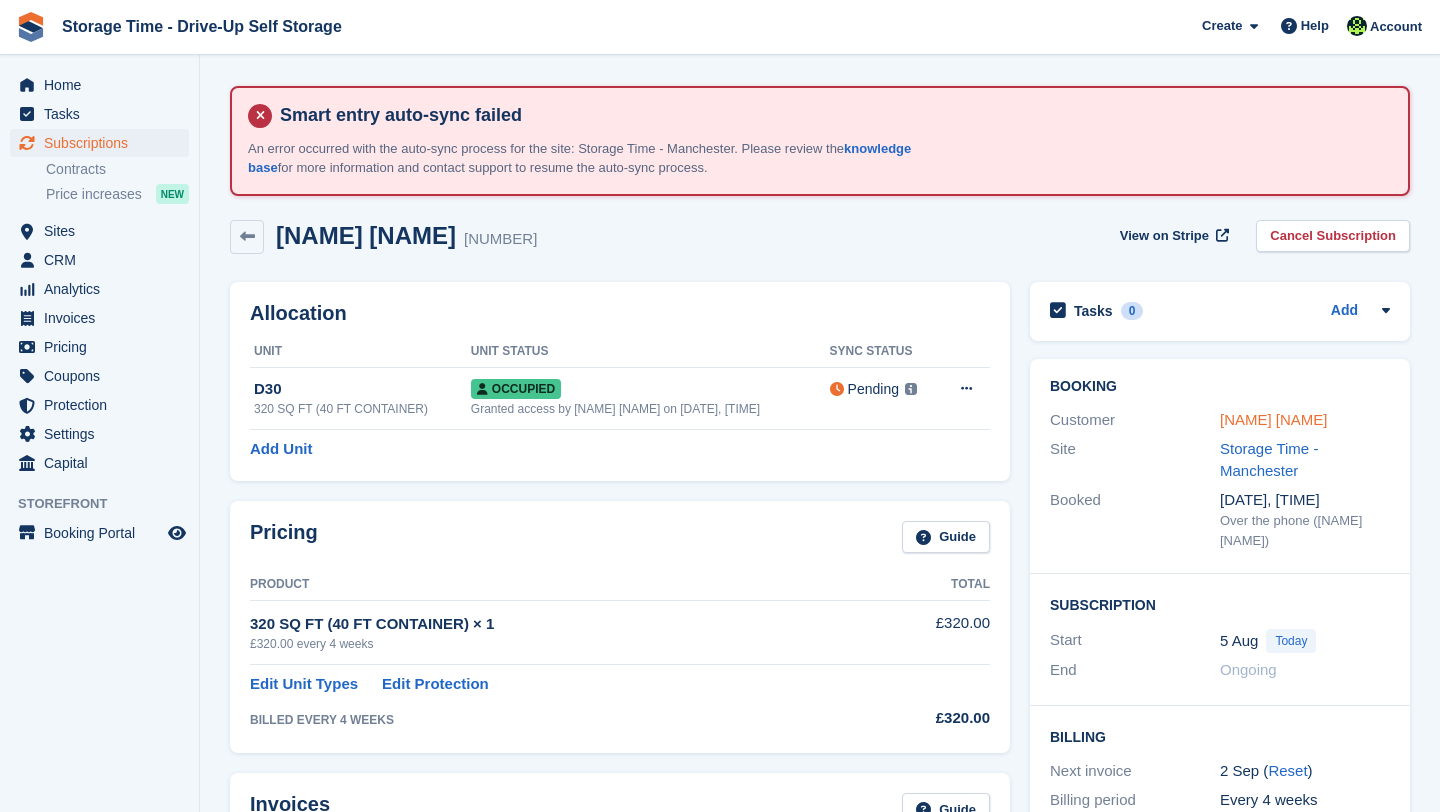 click on "[NAME] [NAME]" at bounding box center (1274, 419) 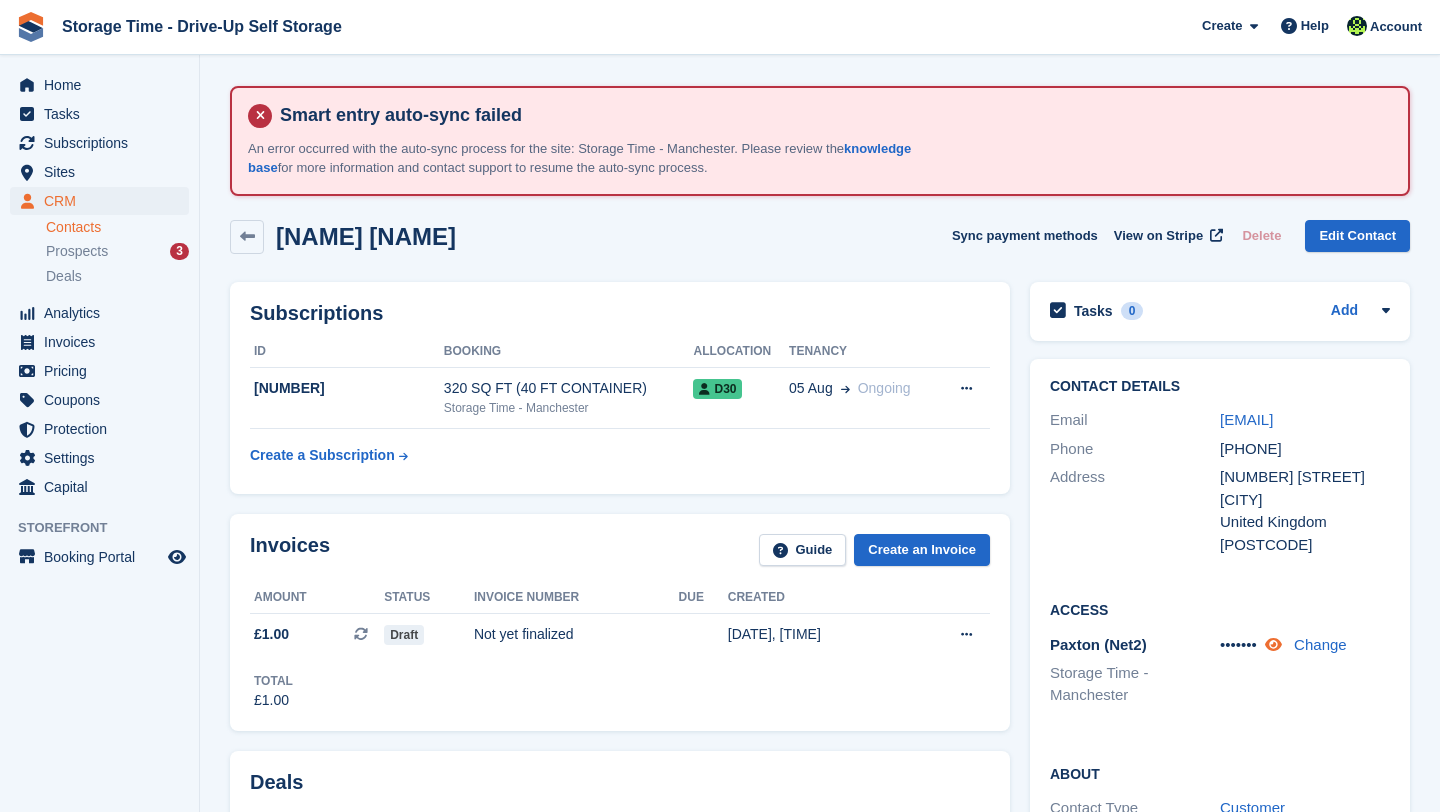 click at bounding box center (1273, 644) 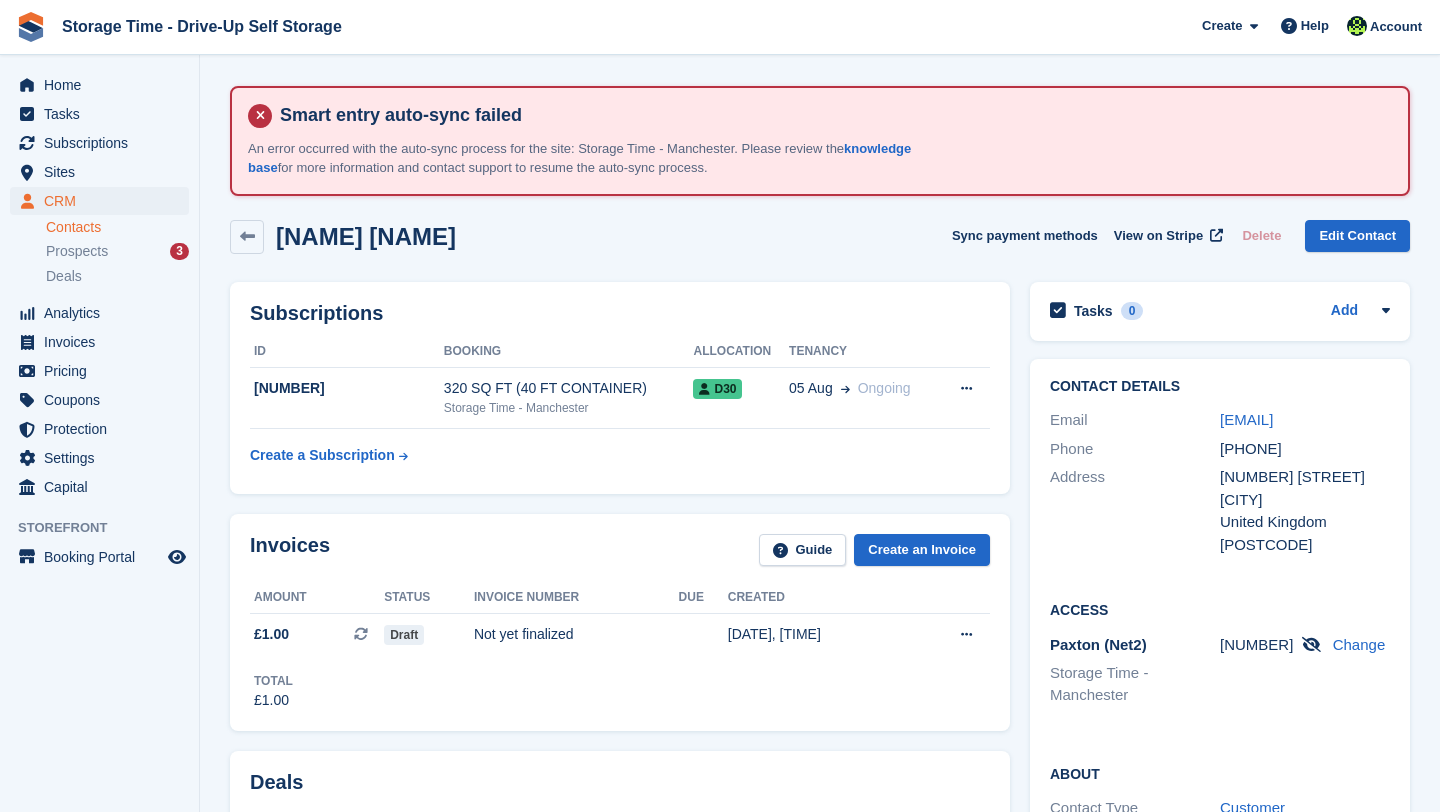 click on "ID
Booking
Allocation
Tenancy
[NUMBER]
320 SQ FT (40 FT CONTAINER)
Storage Time - [CITY]
D30
[DATE]
Ongoing
Cancel subscription" at bounding box center [620, 405] 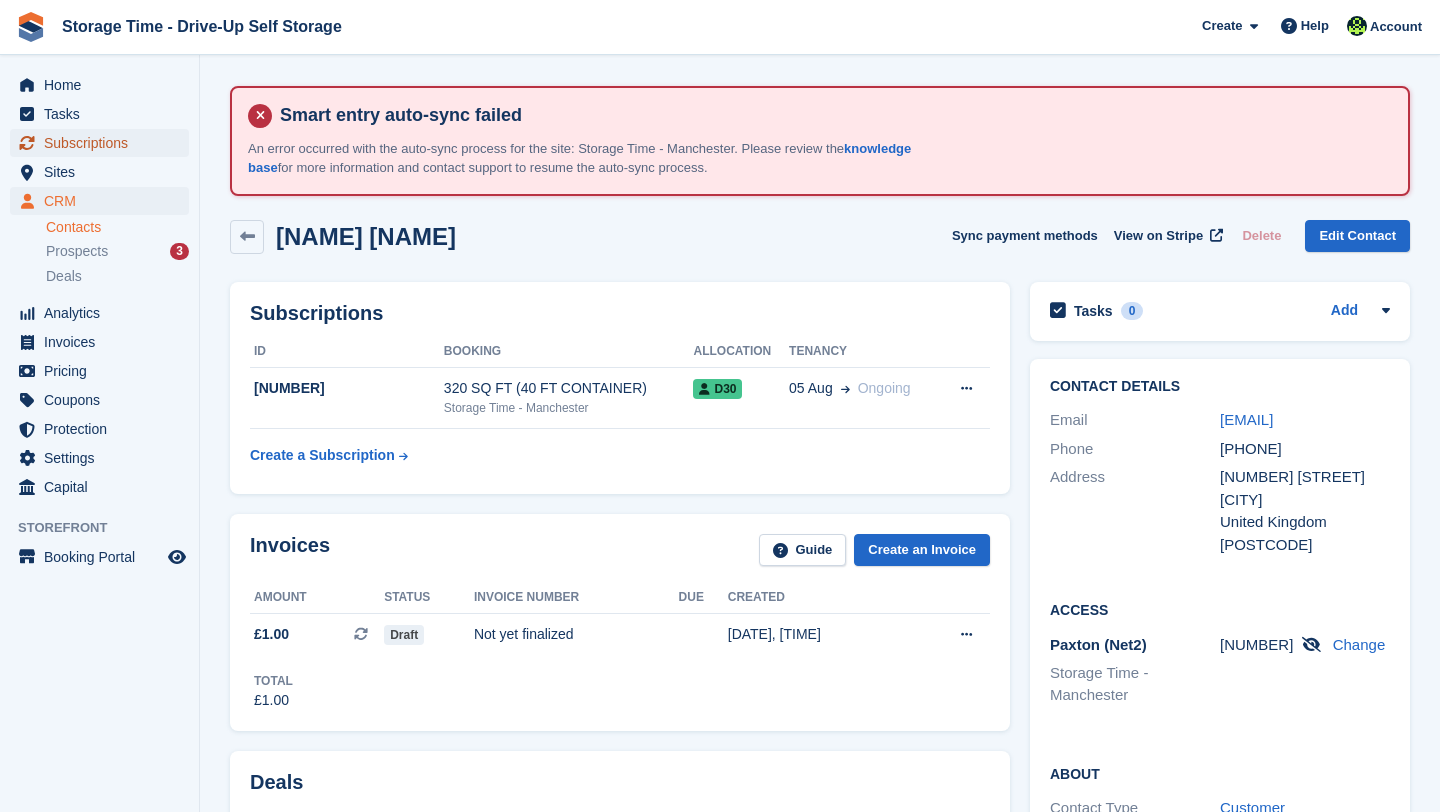click on "Subscriptions" at bounding box center [104, 143] 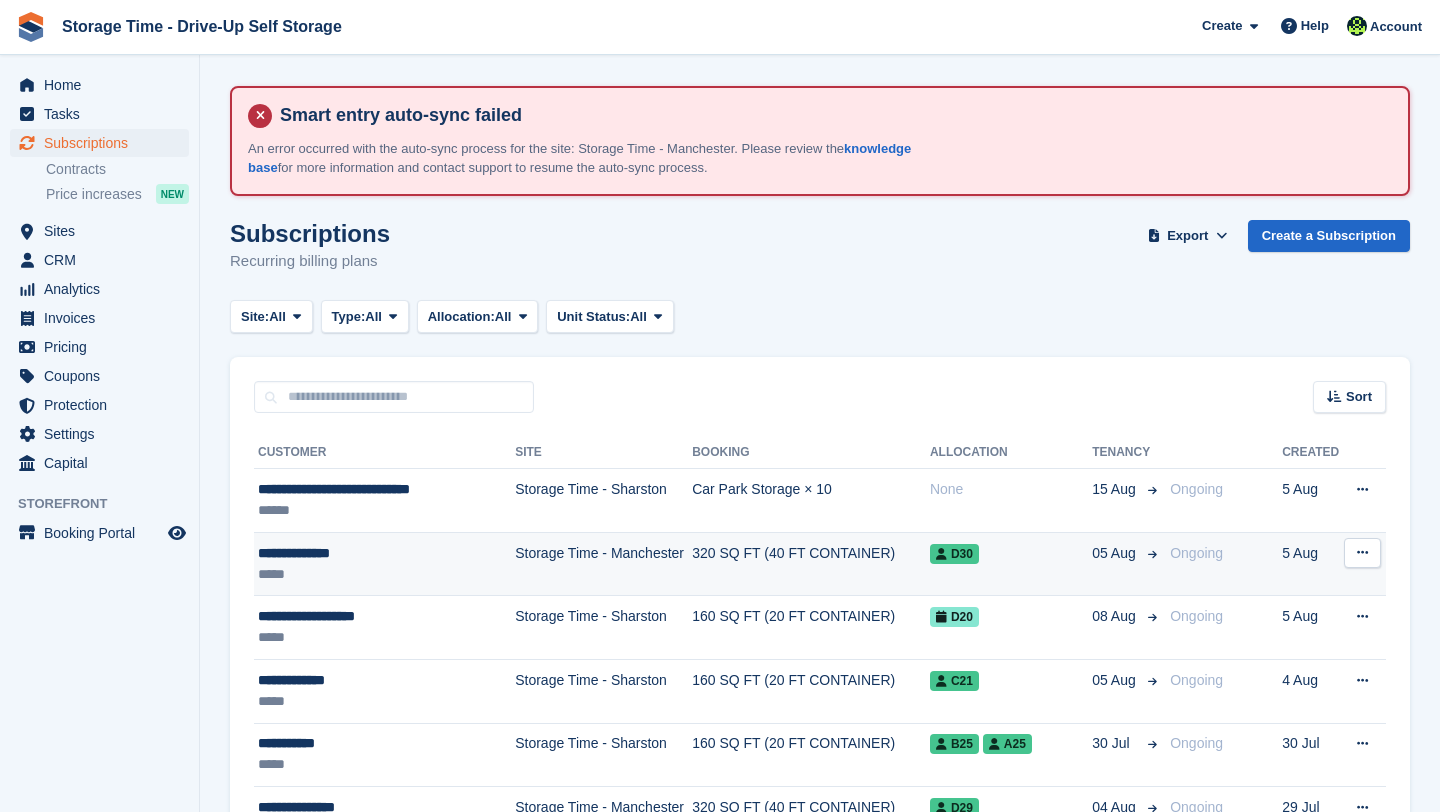 click on "*****" at bounding box center [380, 574] 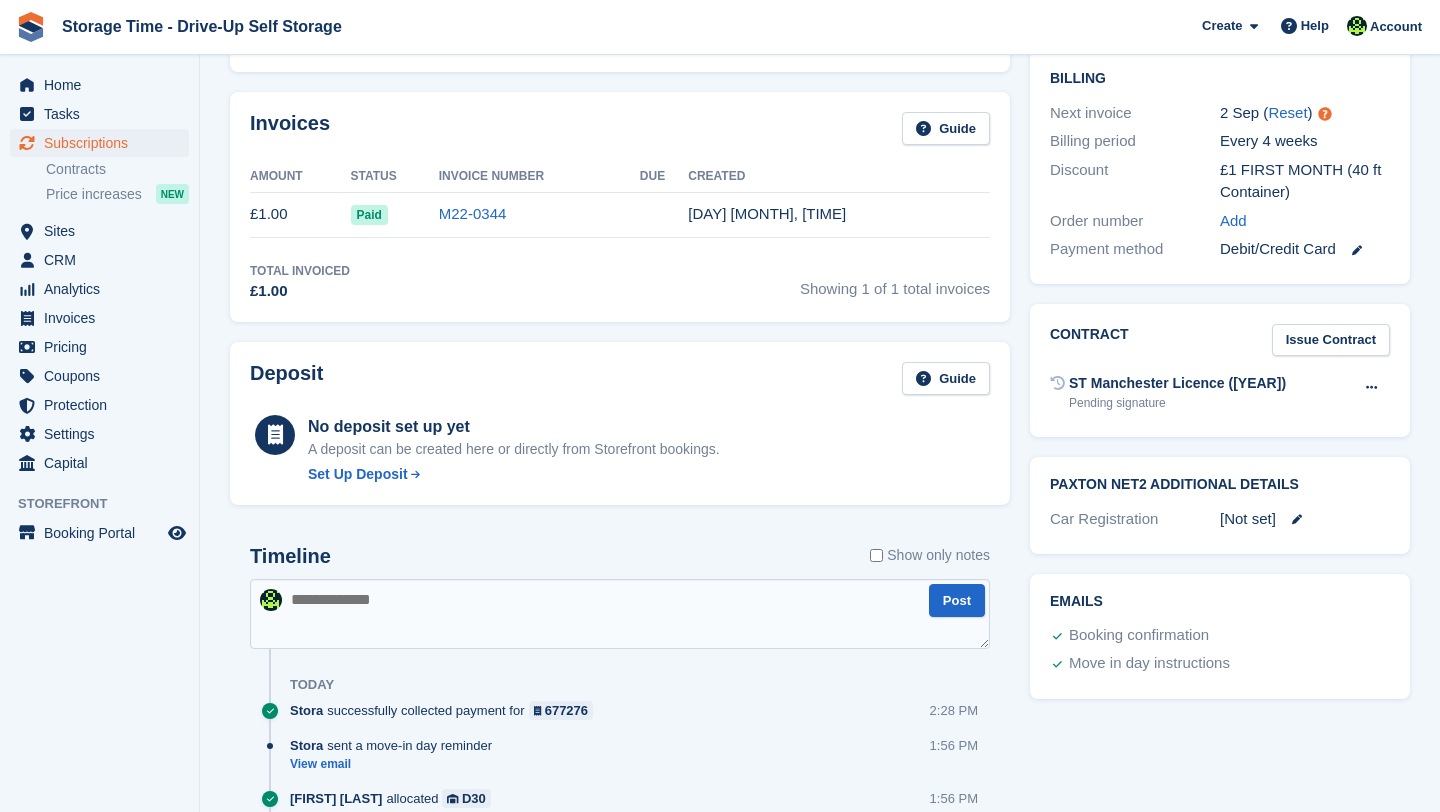 scroll, scrollTop: 760, scrollLeft: 0, axis: vertical 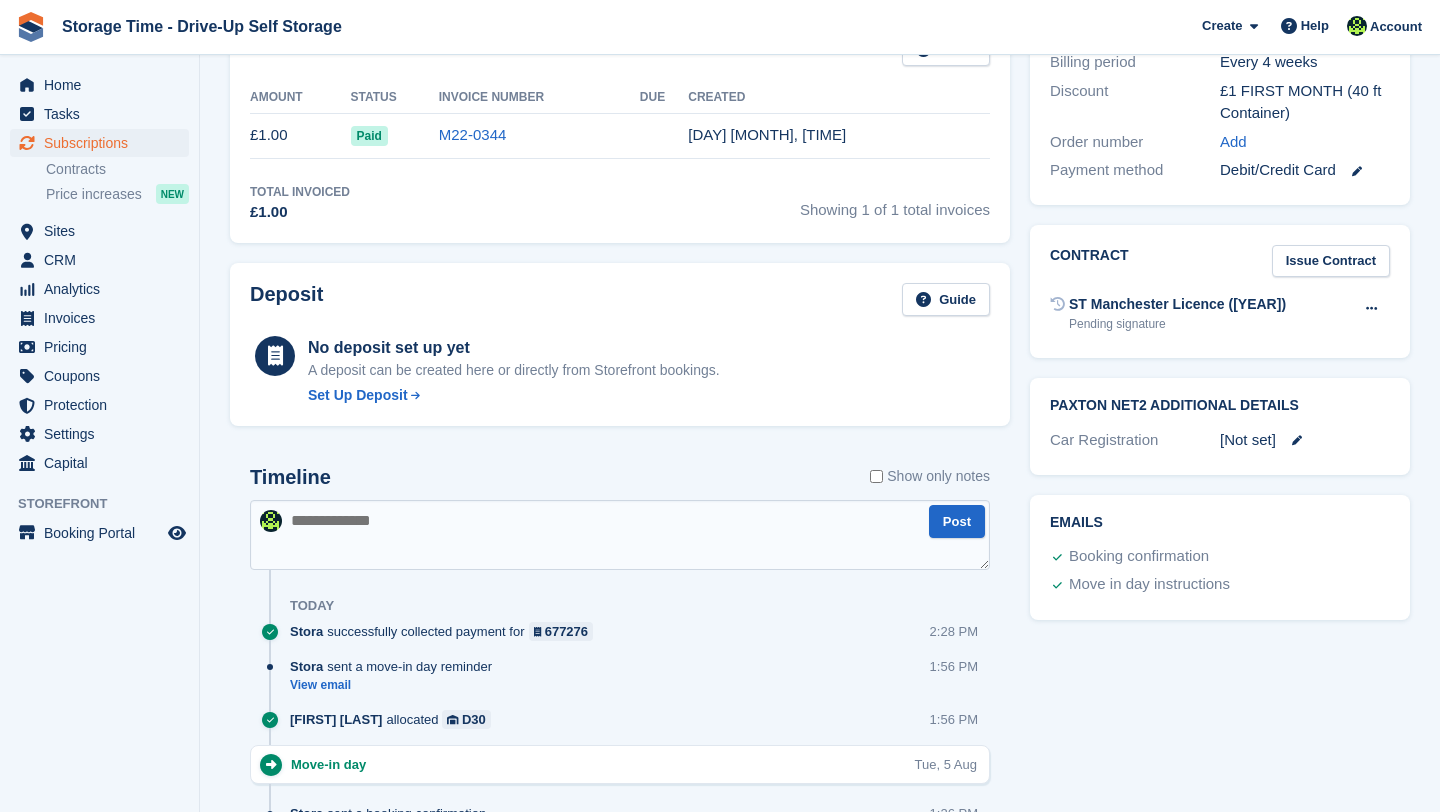 click at bounding box center [620, 535] 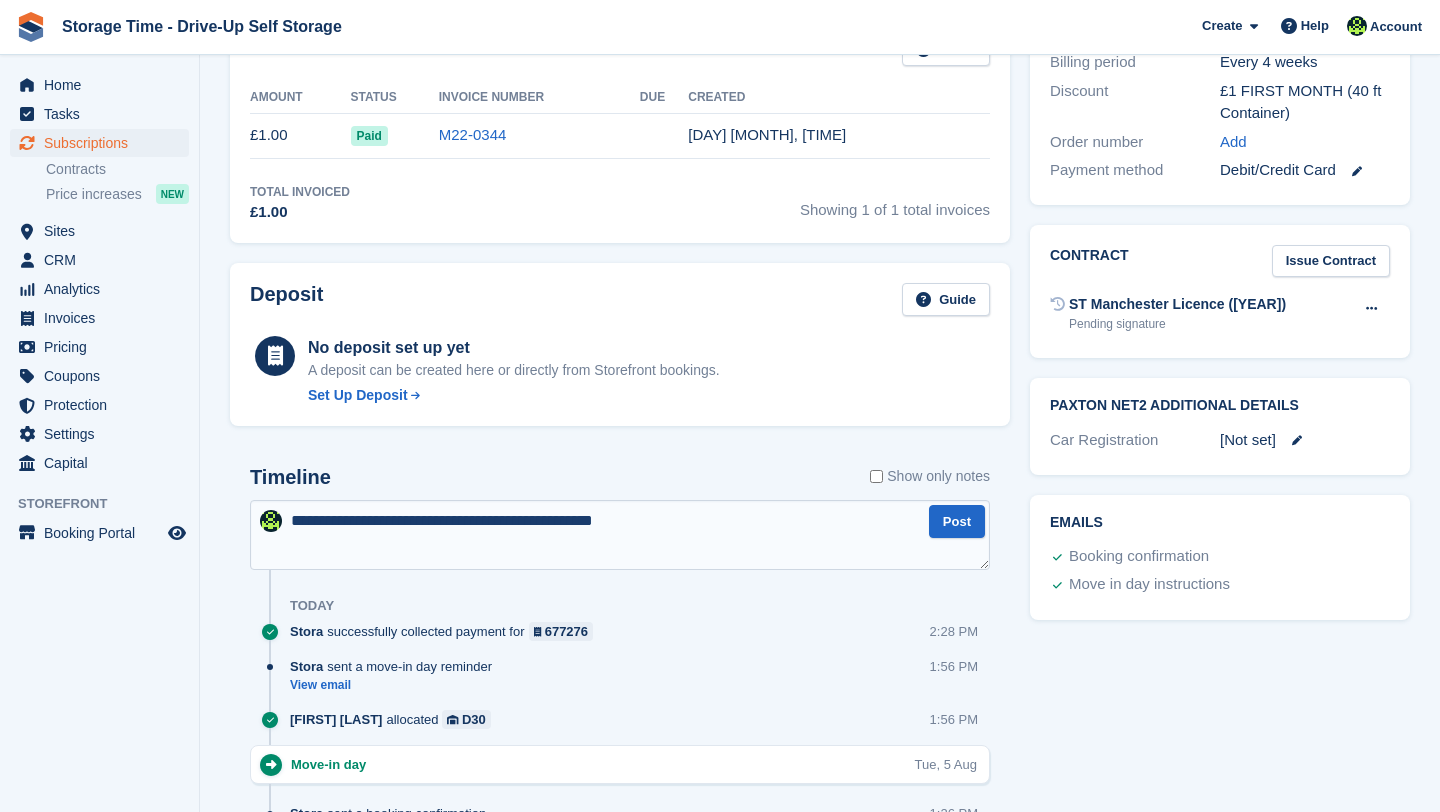 type on "**********" 